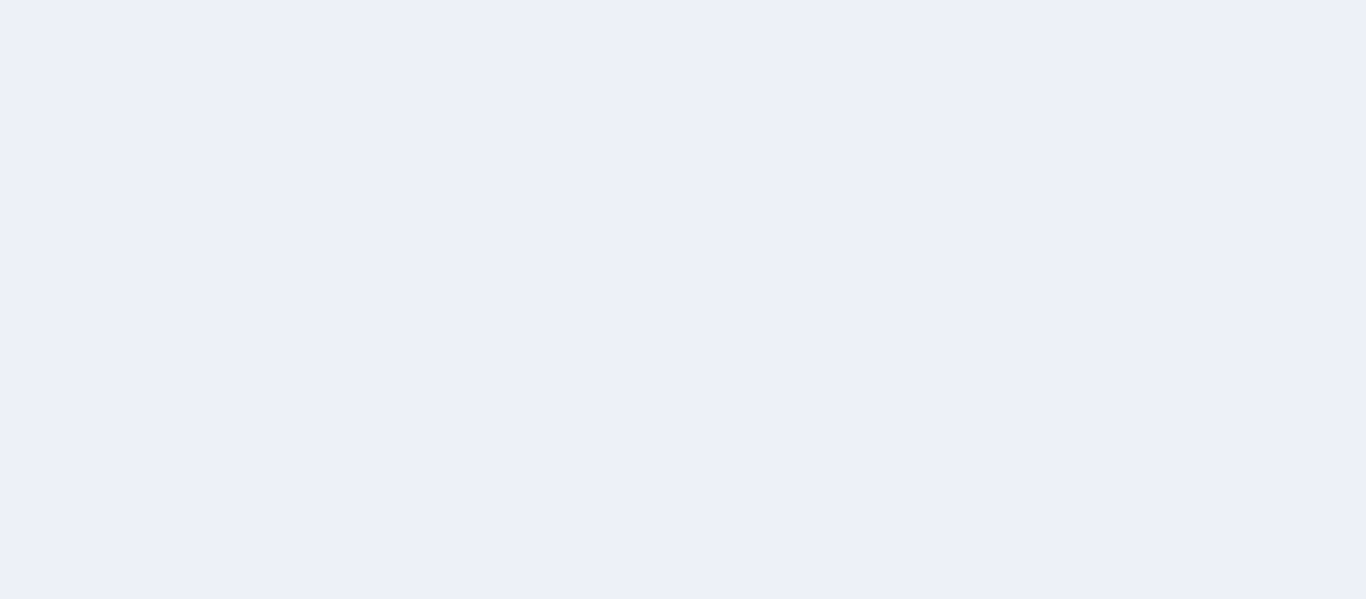 scroll, scrollTop: 0, scrollLeft: 0, axis: both 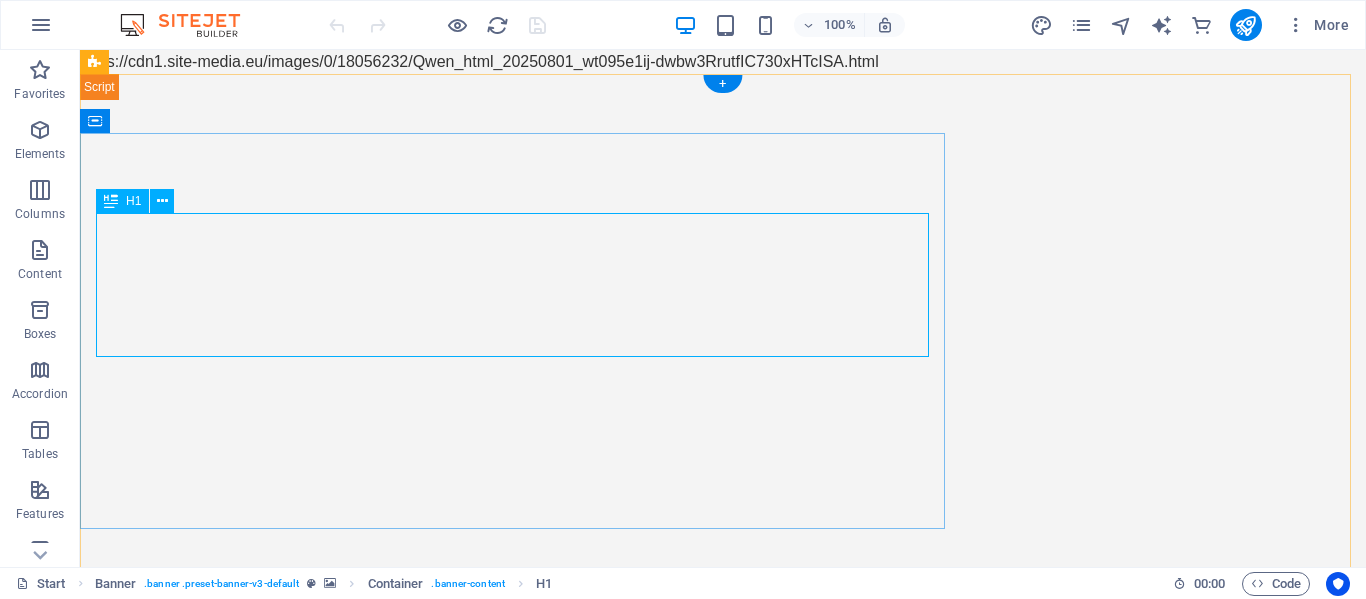 click on "example.co.za" at bounding box center [723, 1048] 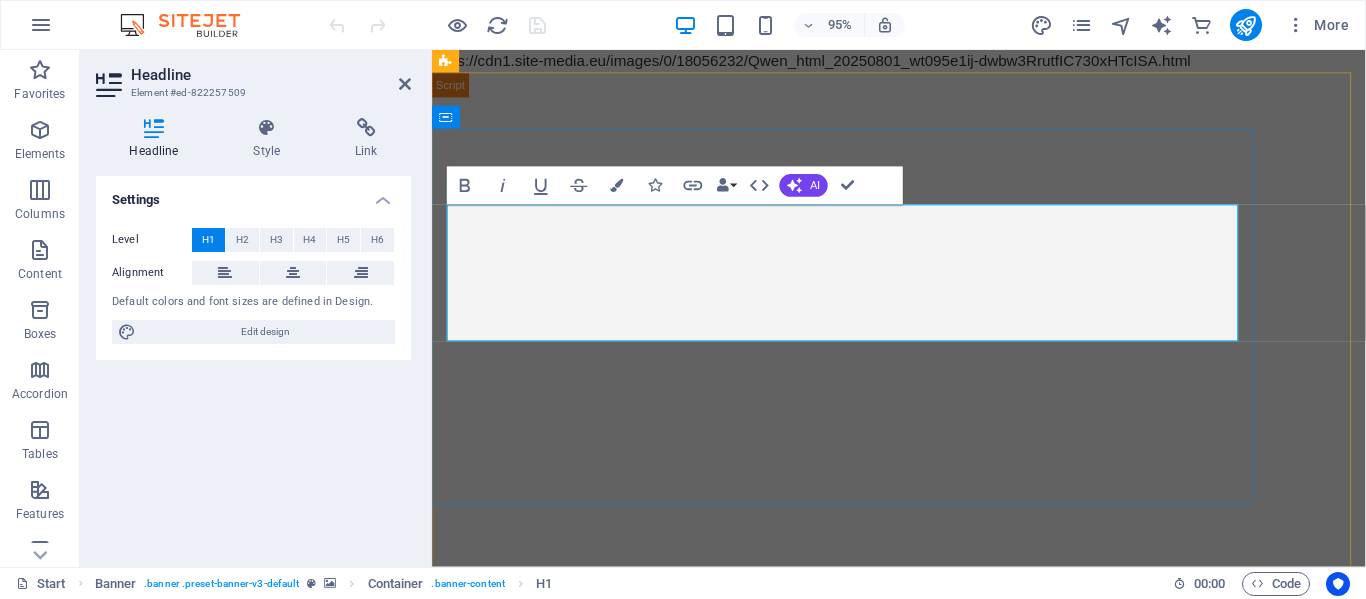 click on "example.co.za" at bounding box center [923, 1048] 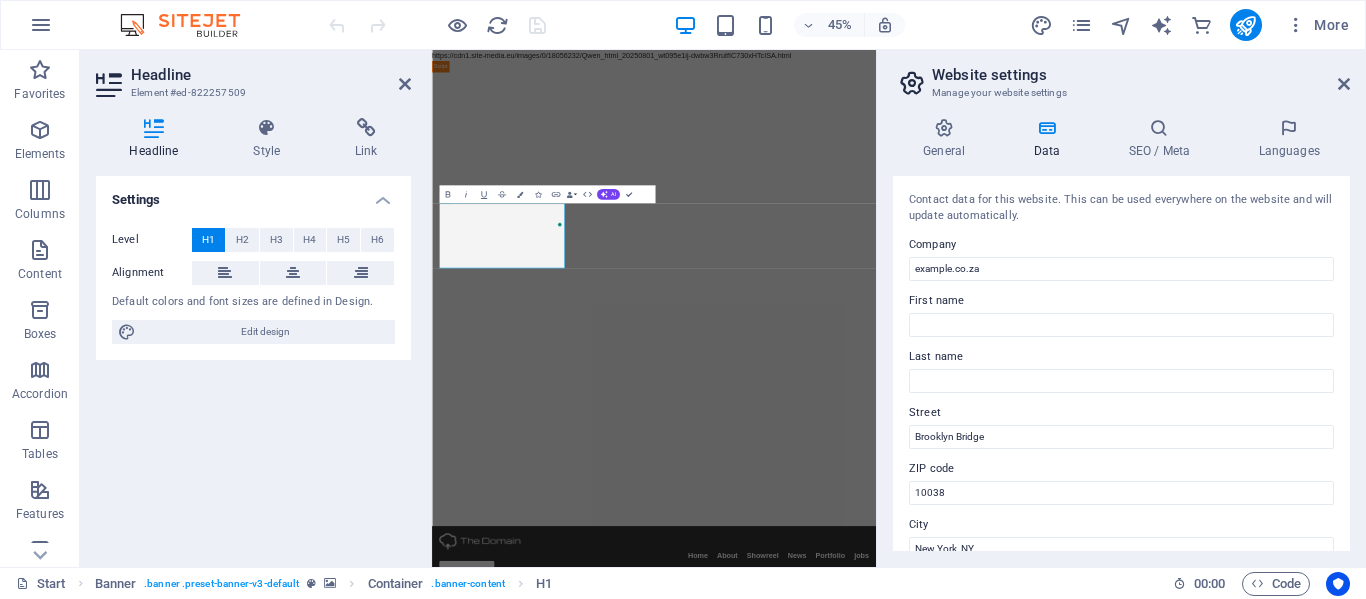 type 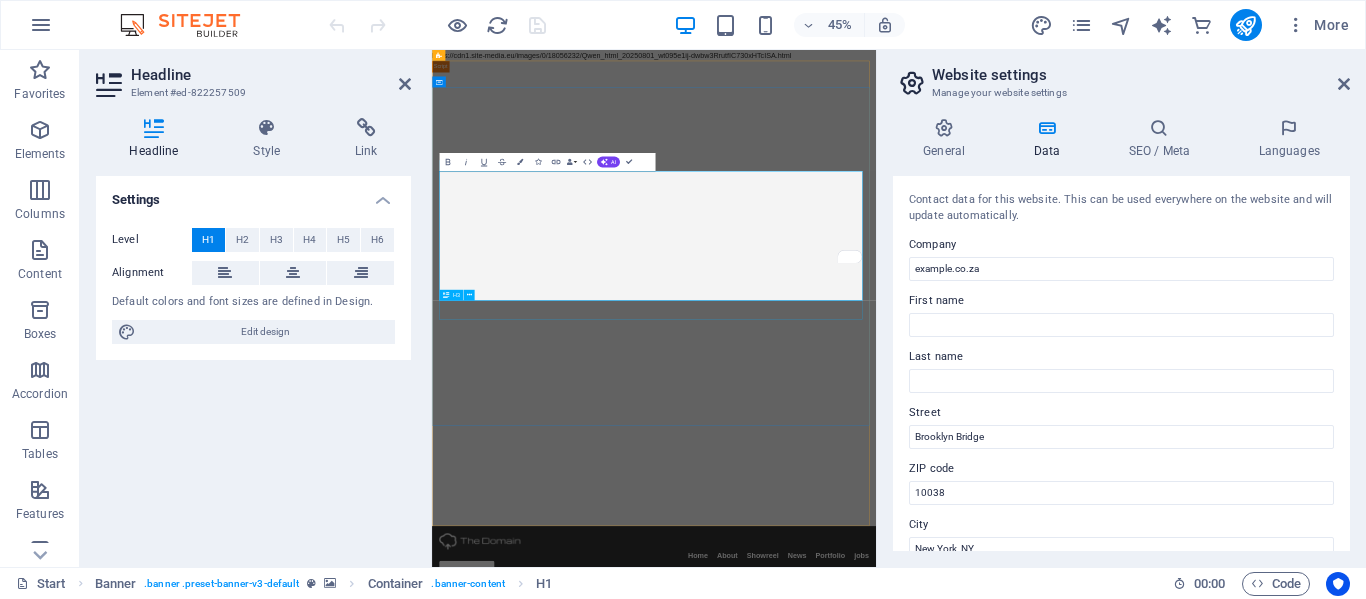 click on "Simply Fast Software" at bounding box center (925, 1641) 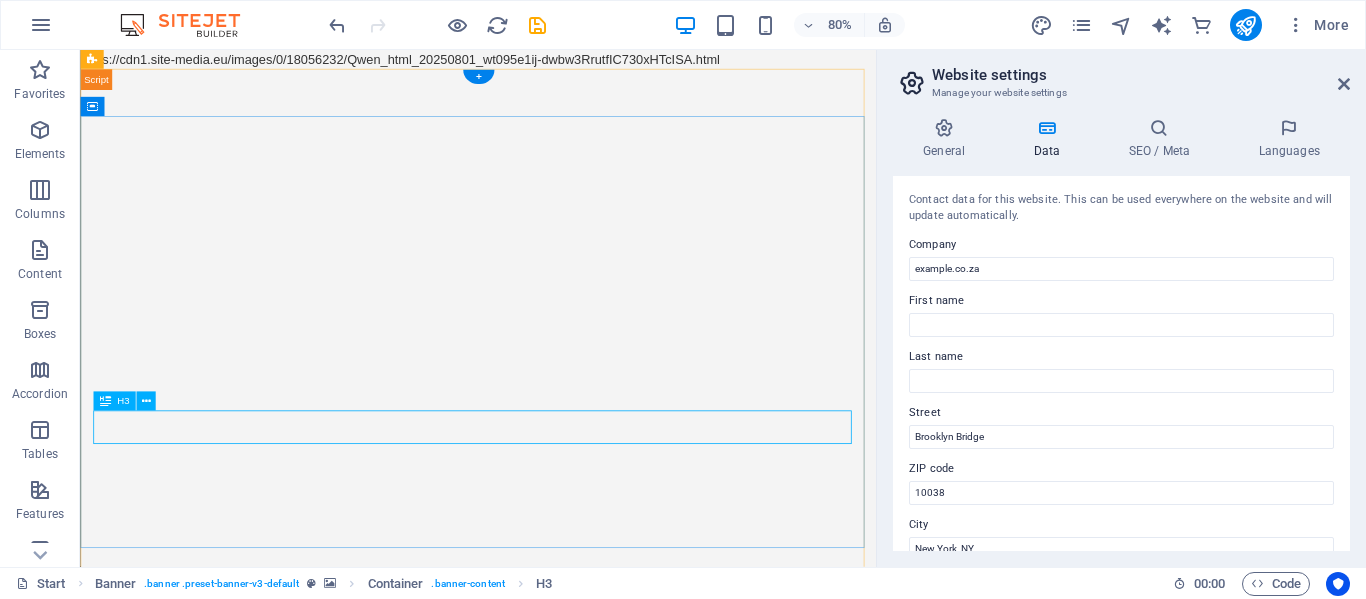 click on "Simply Fast Software" at bounding box center (577, 1429) 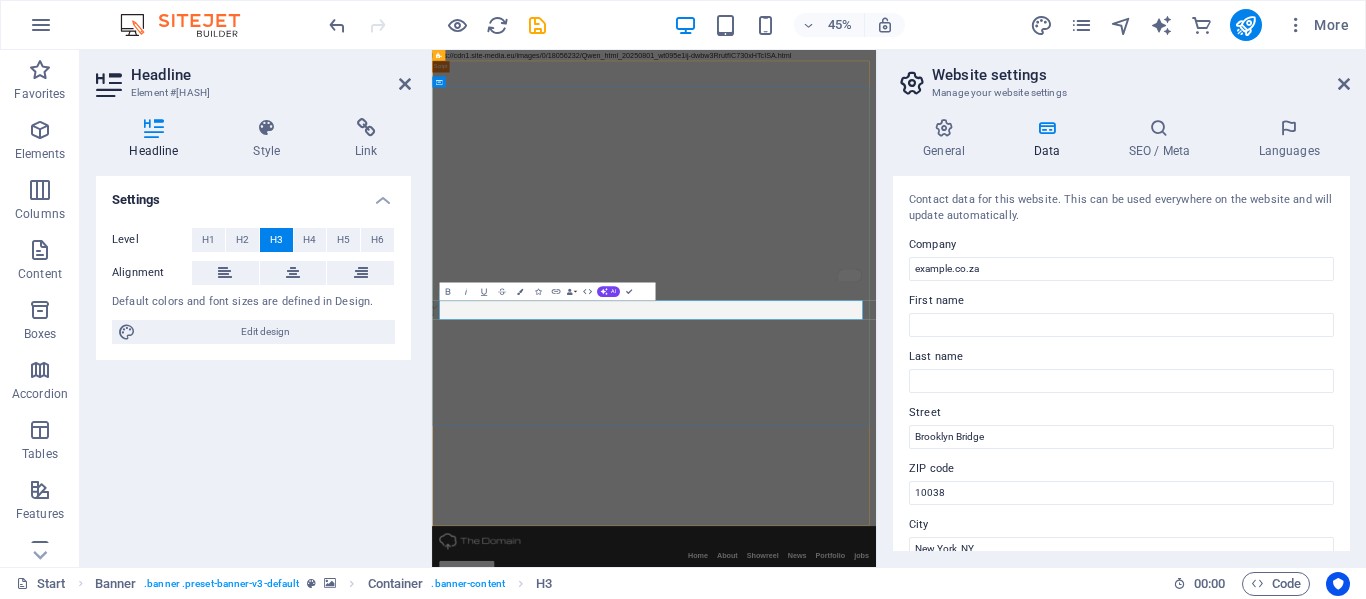 scroll, scrollTop: 0, scrollLeft: 4, axis: horizontal 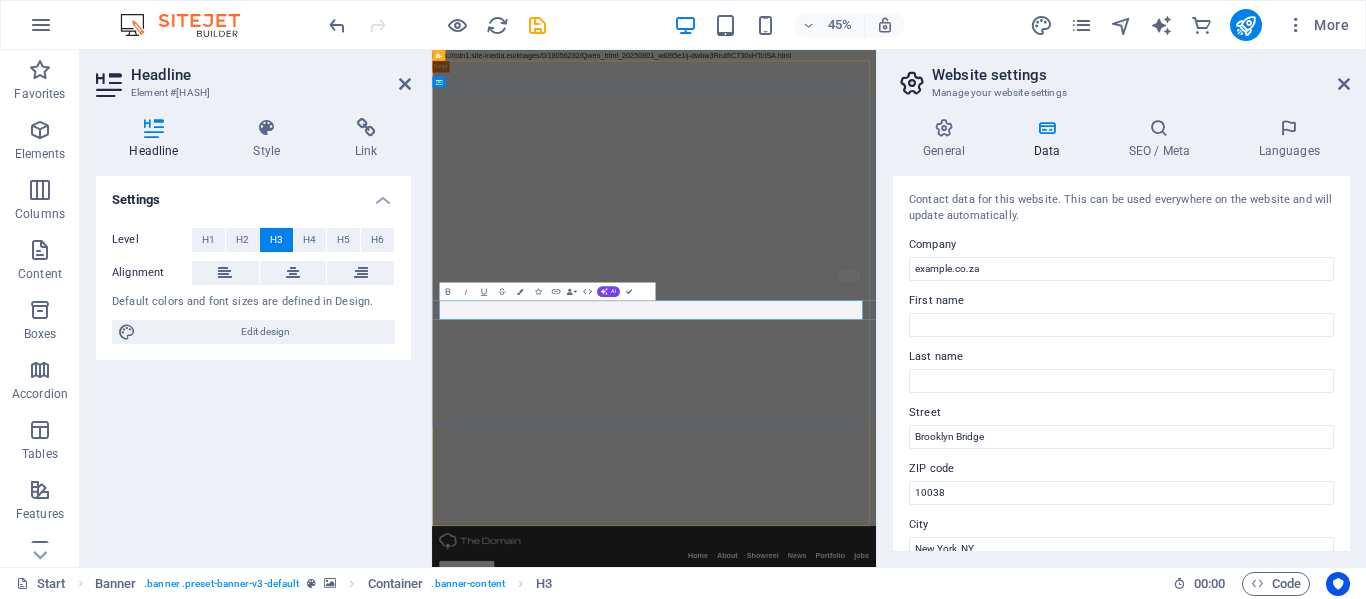 click on ""[PHRASE]"" at bounding box center [925, 1641] 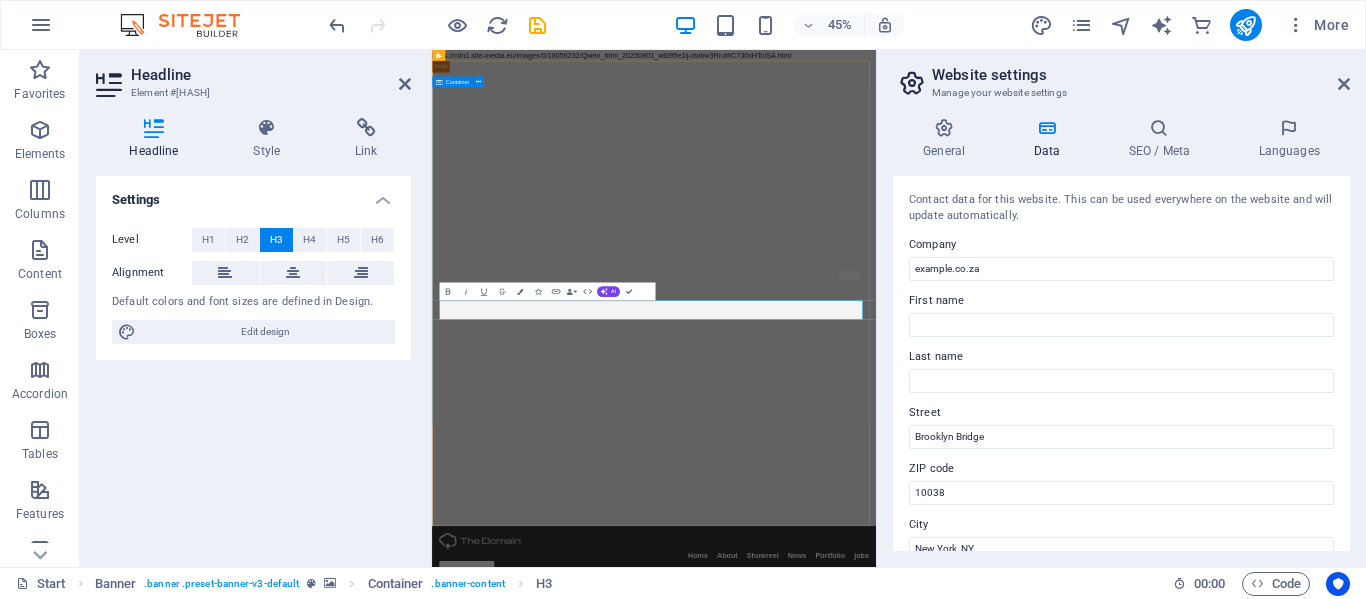 type 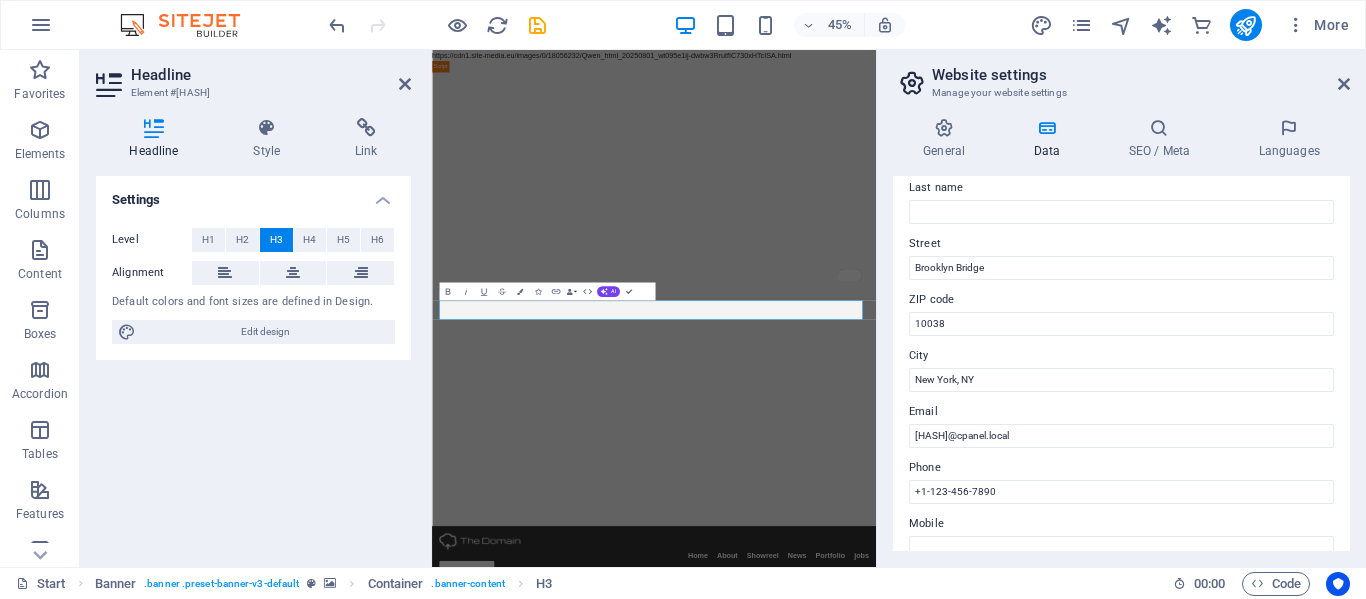 scroll, scrollTop: 170, scrollLeft: 0, axis: vertical 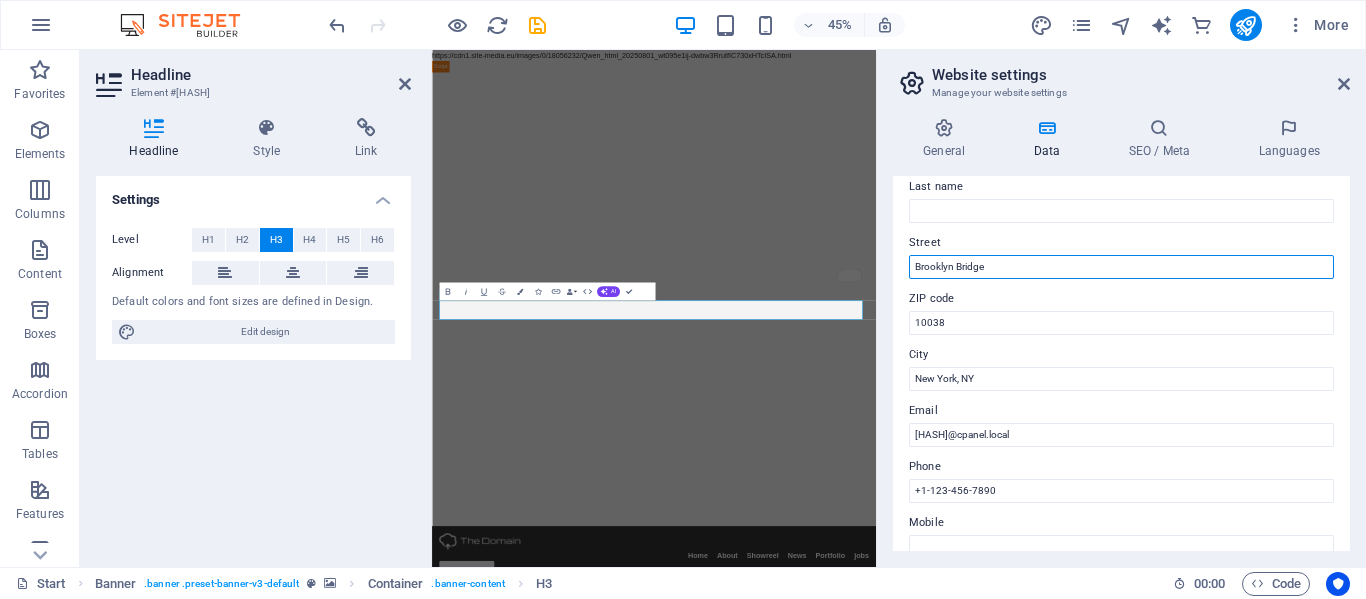 click on "Brooklyn Bridge" at bounding box center (1121, 267) 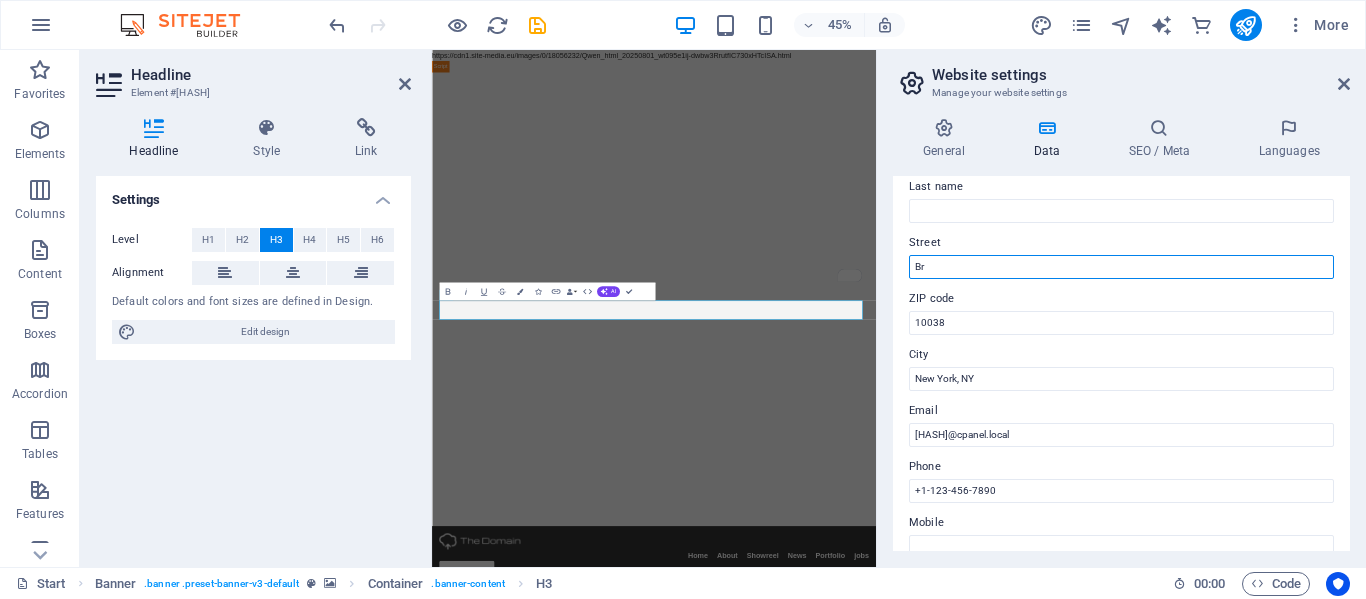 type on "B" 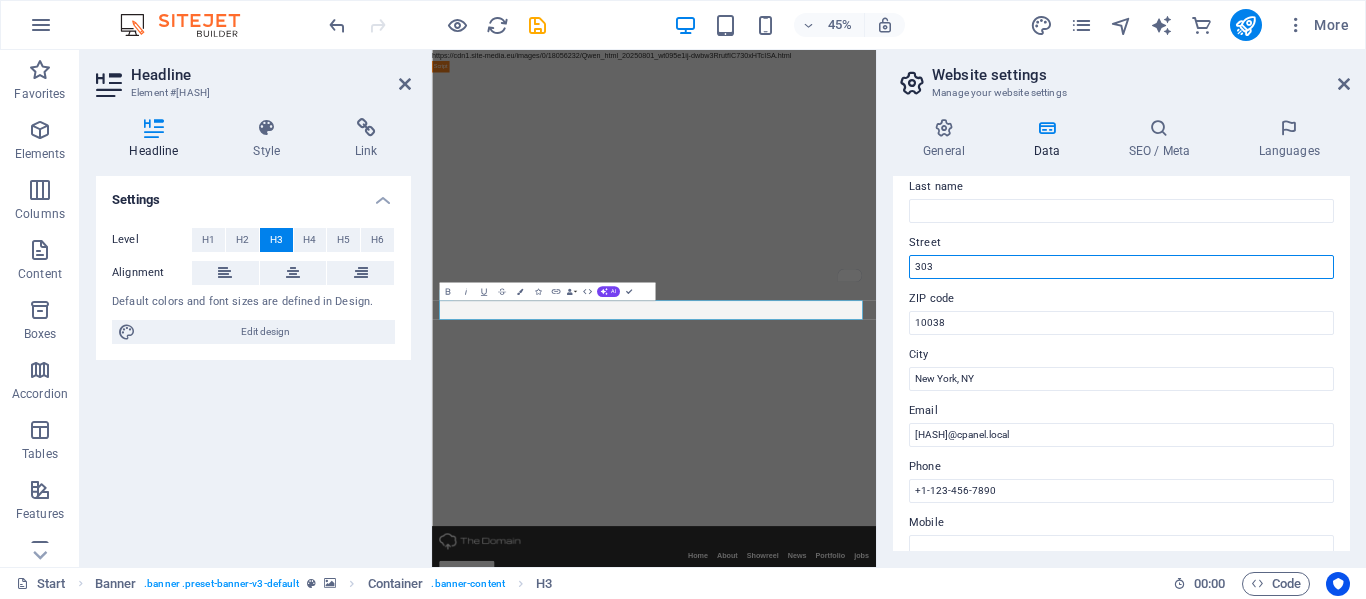 type on "[NUMBER] [STREET]" 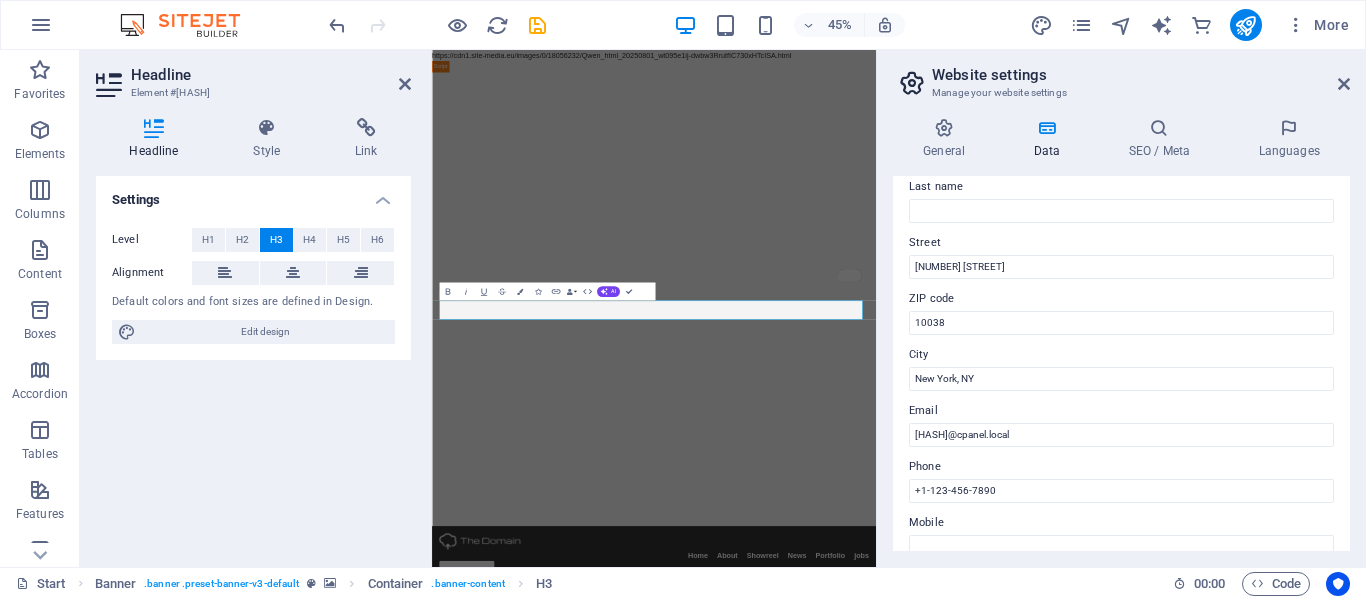 type on "Davidson" 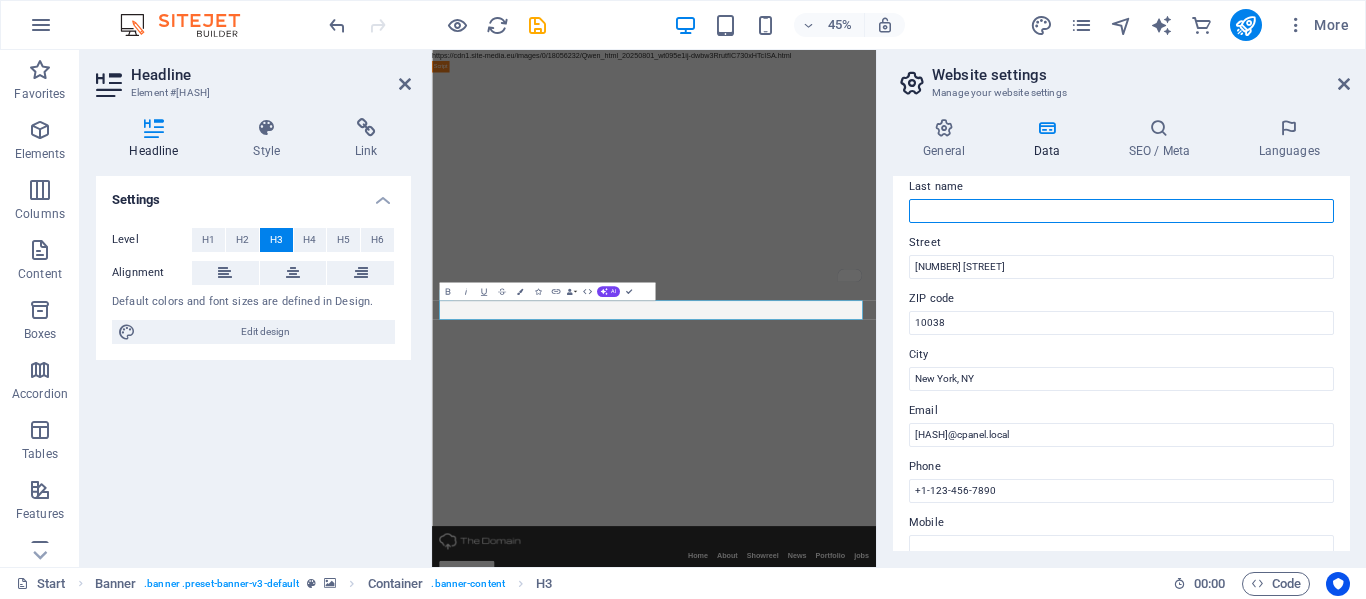 type on "Group" 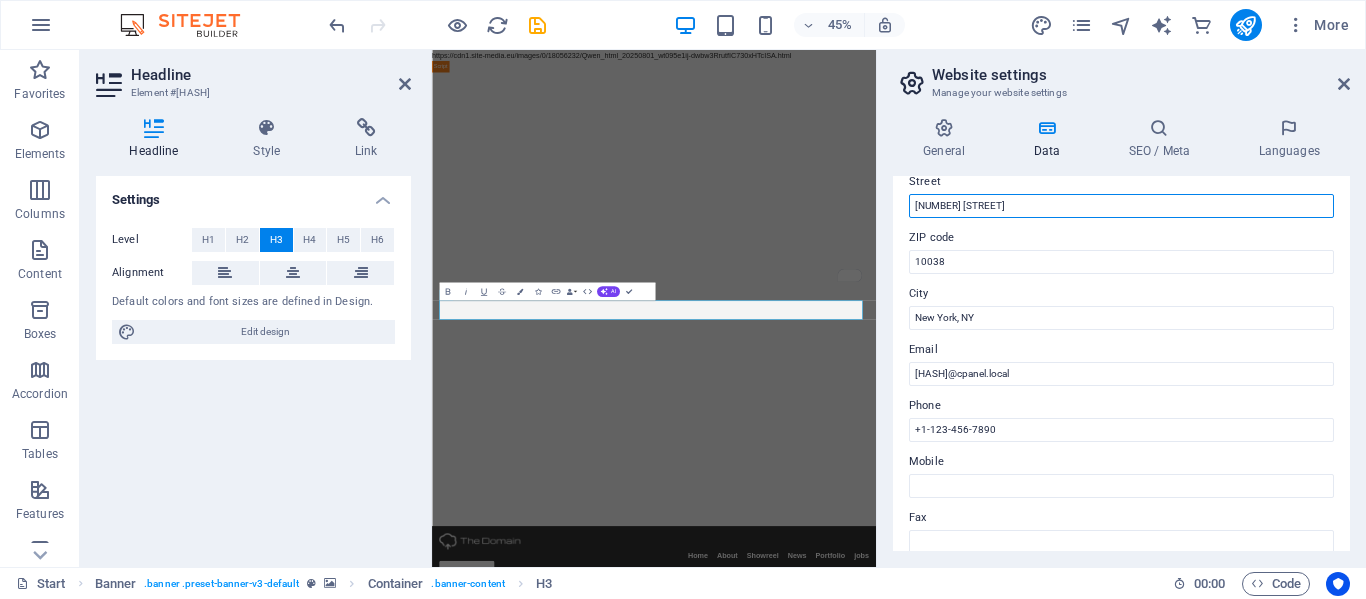 scroll, scrollTop: 233, scrollLeft: 0, axis: vertical 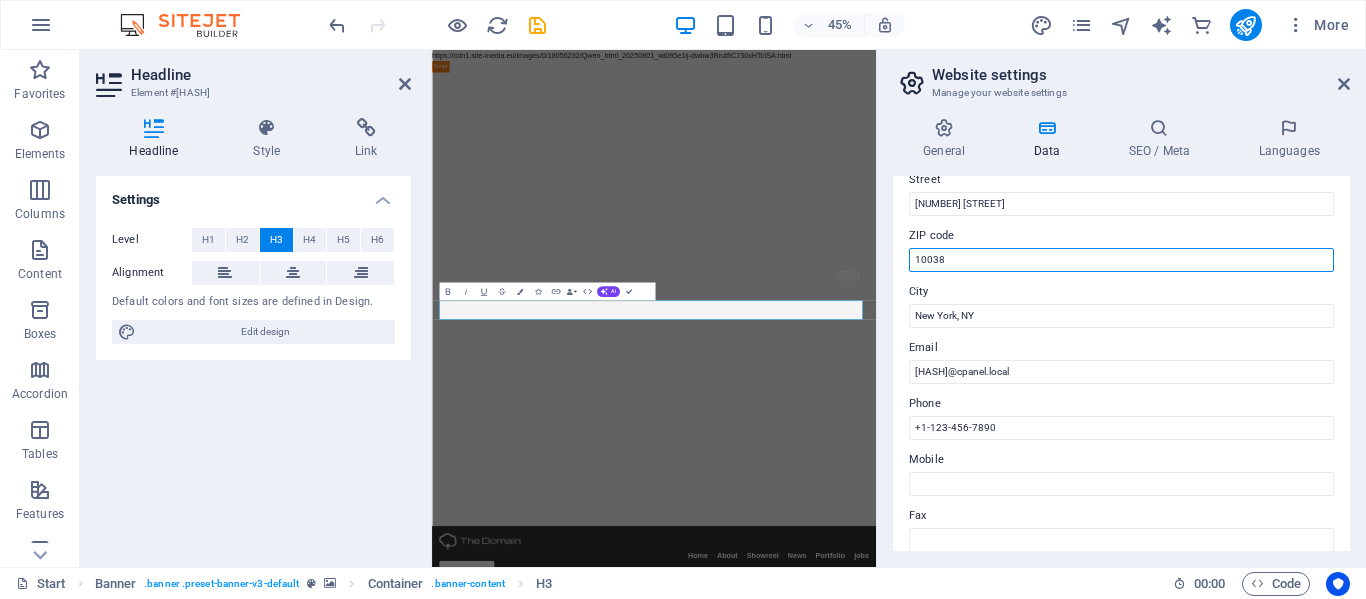 click on "10038" at bounding box center [1121, 260] 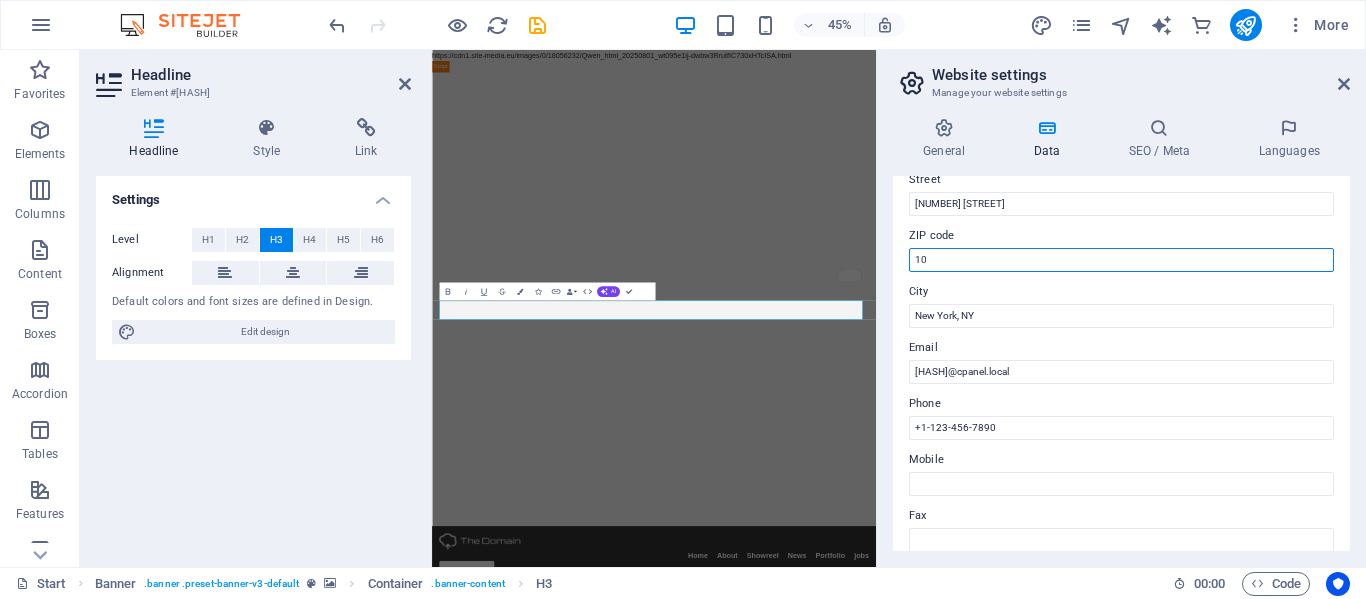 type on "1" 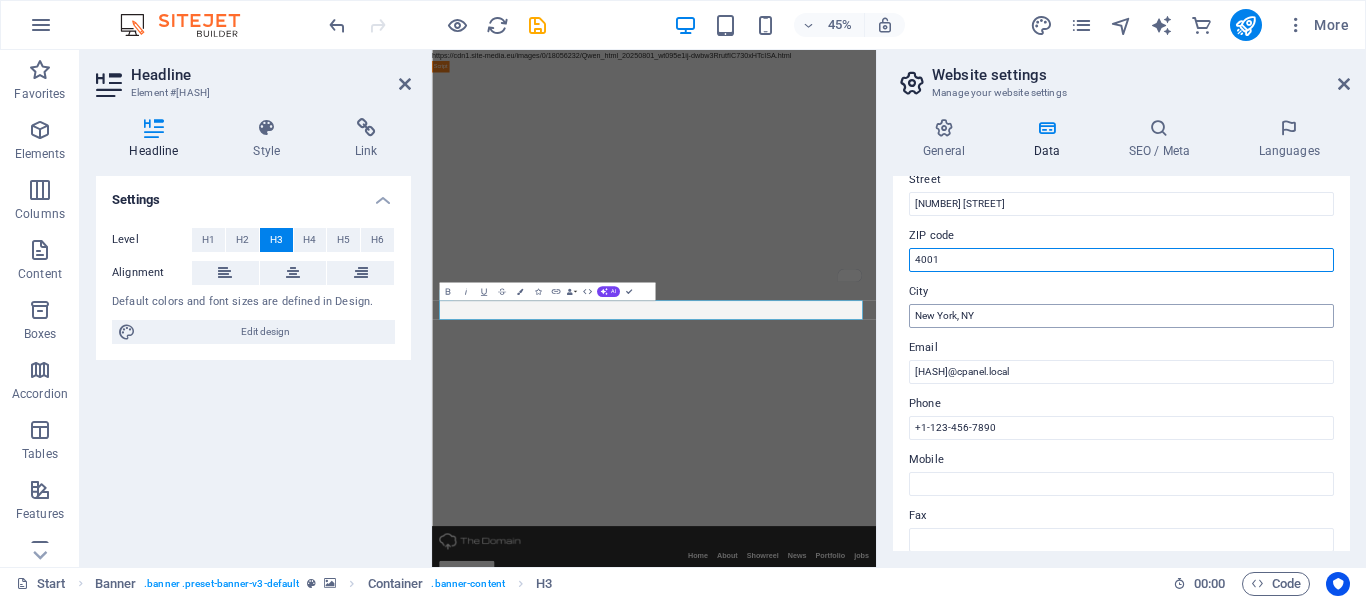 type on "4001" 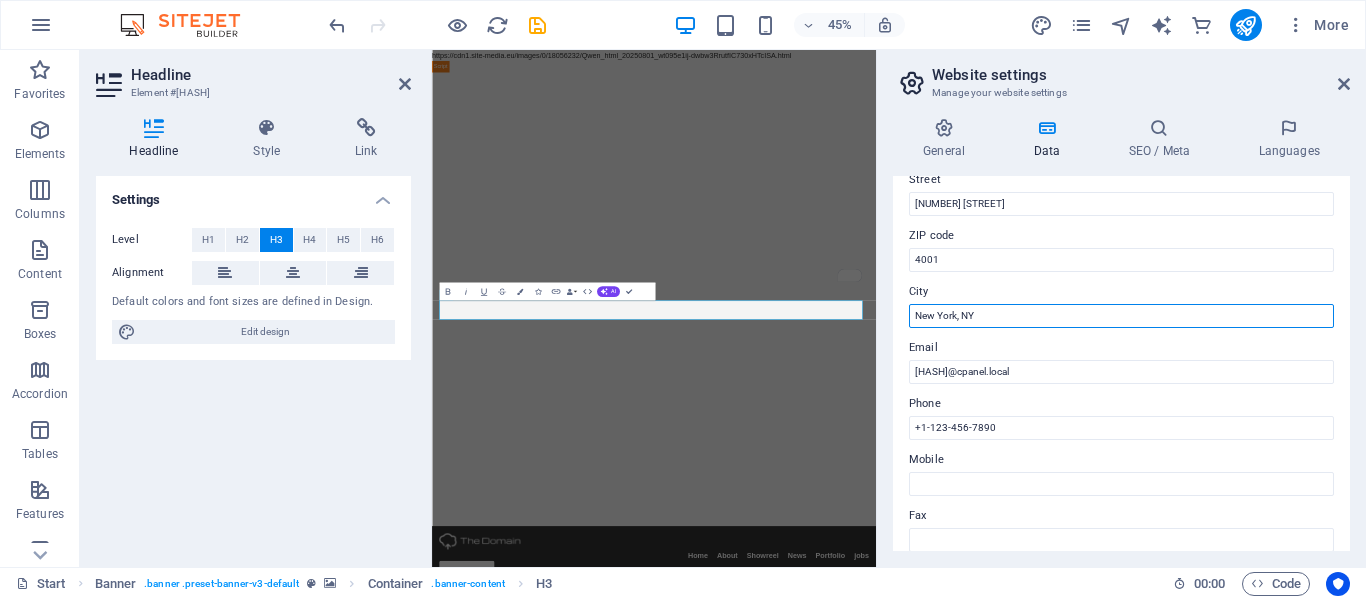 click on "New York, NY" at bounding box center [1121, 316] 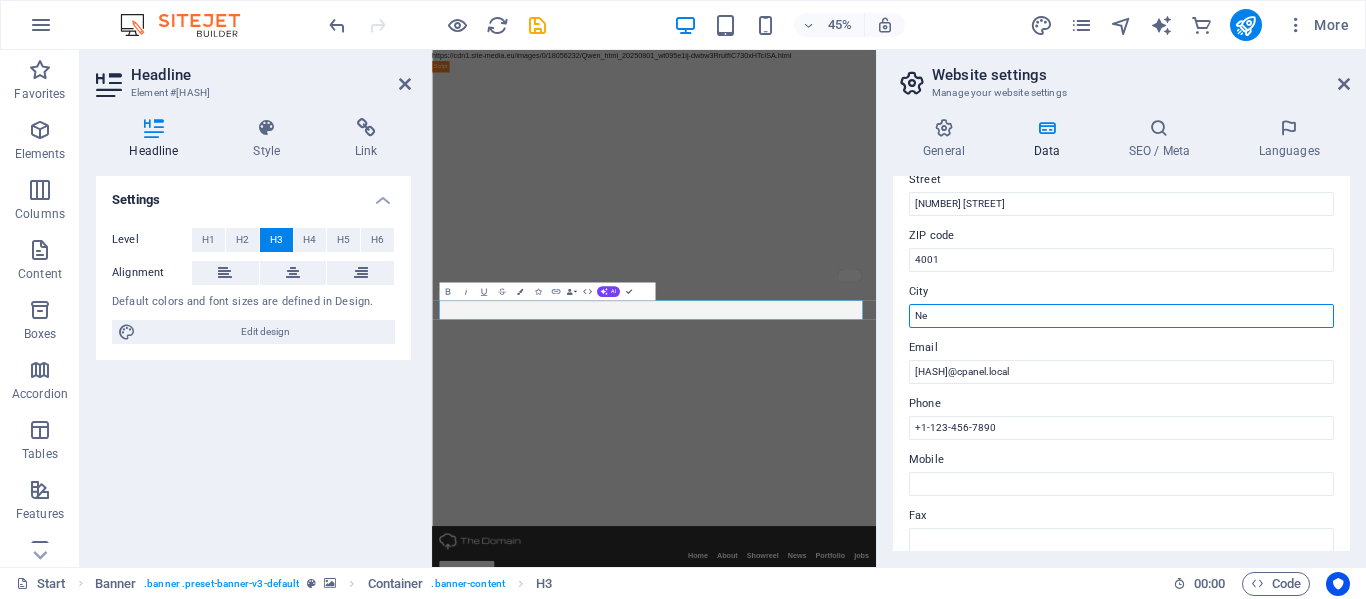 type on "N" 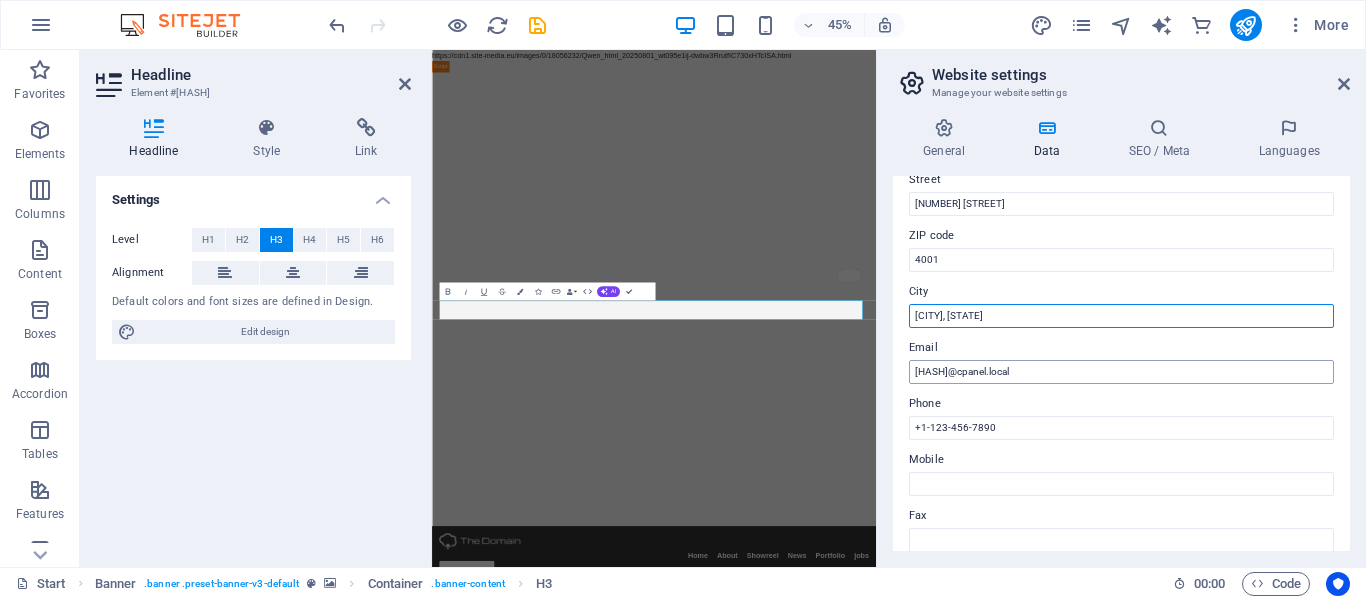 type on "[CITY], [STATE]" 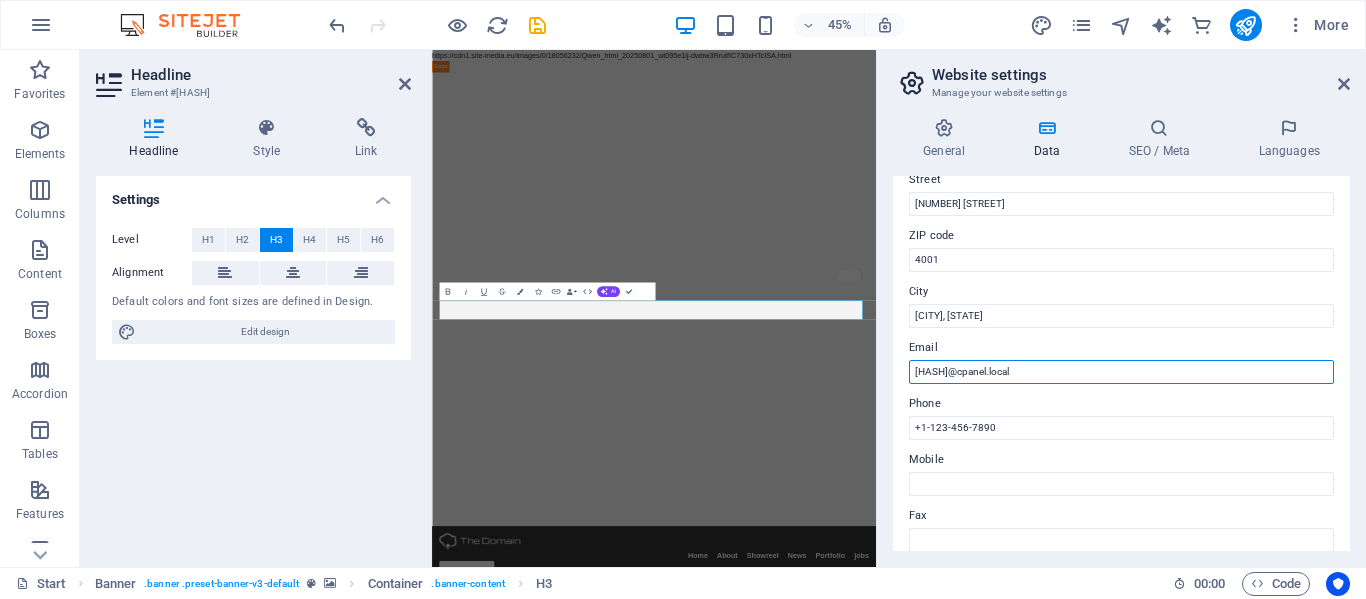 click on "[HASH]@cpanel.local" at bounding box center [1121, 372] 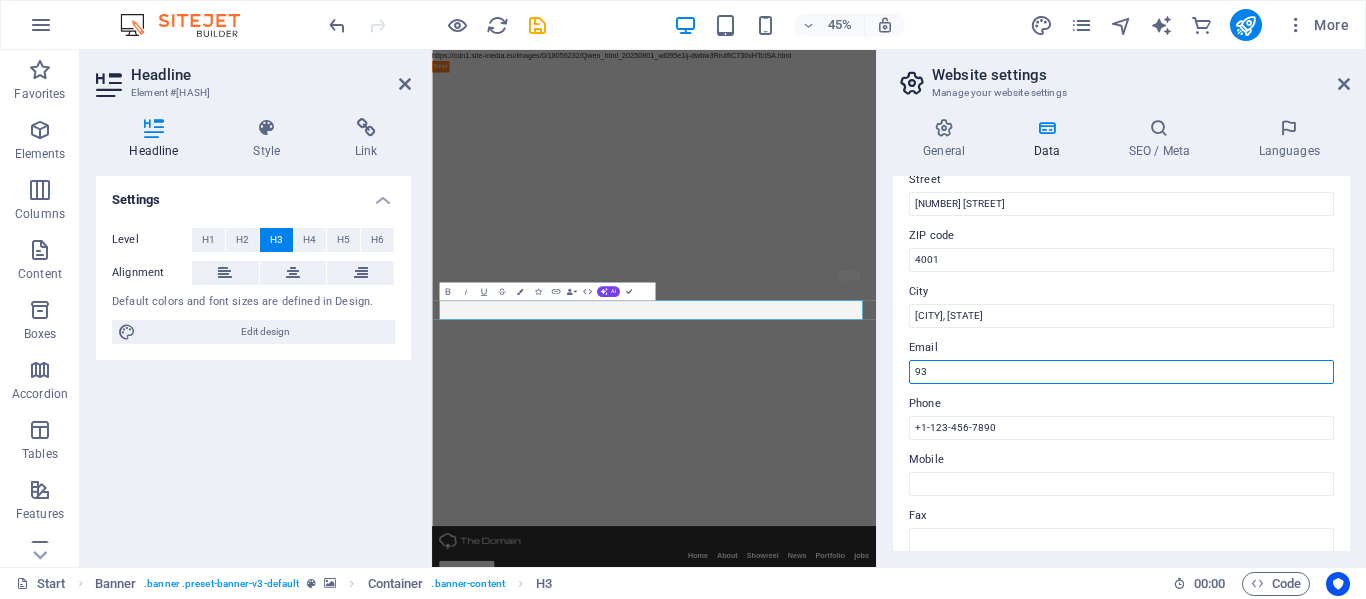 type on "9" 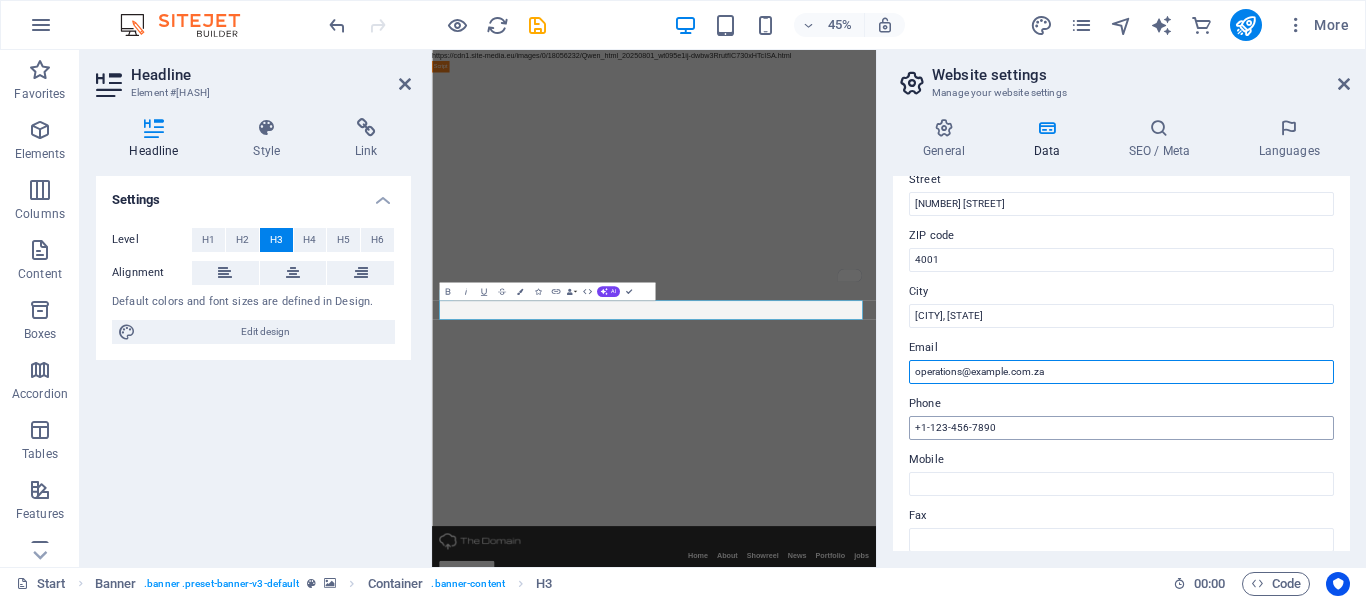 type on "operations@example.com.za" 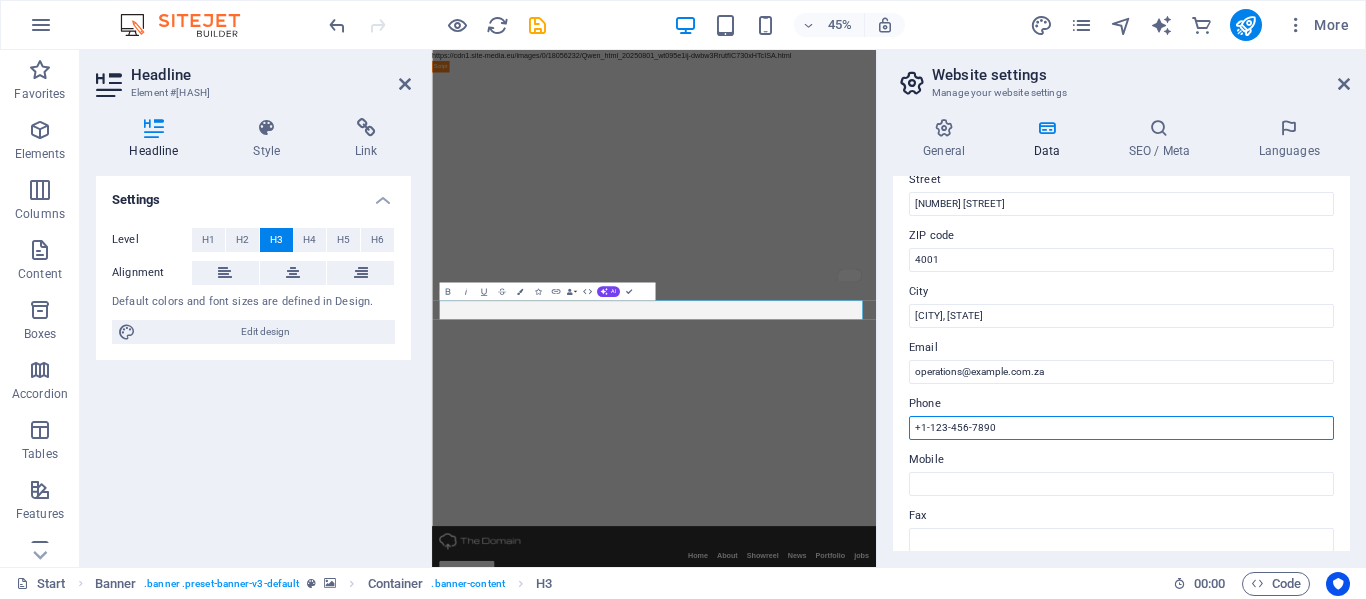 click on "+1-123-456-7890" at bounding box center (1121, 428) 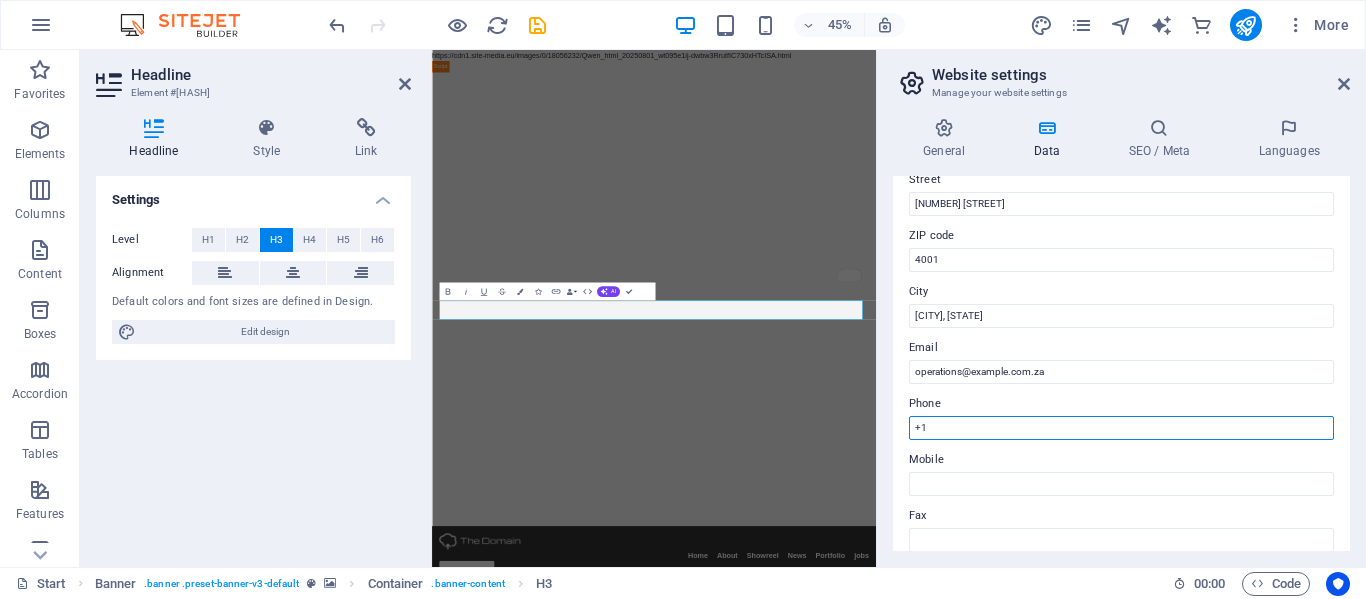 type on "+" 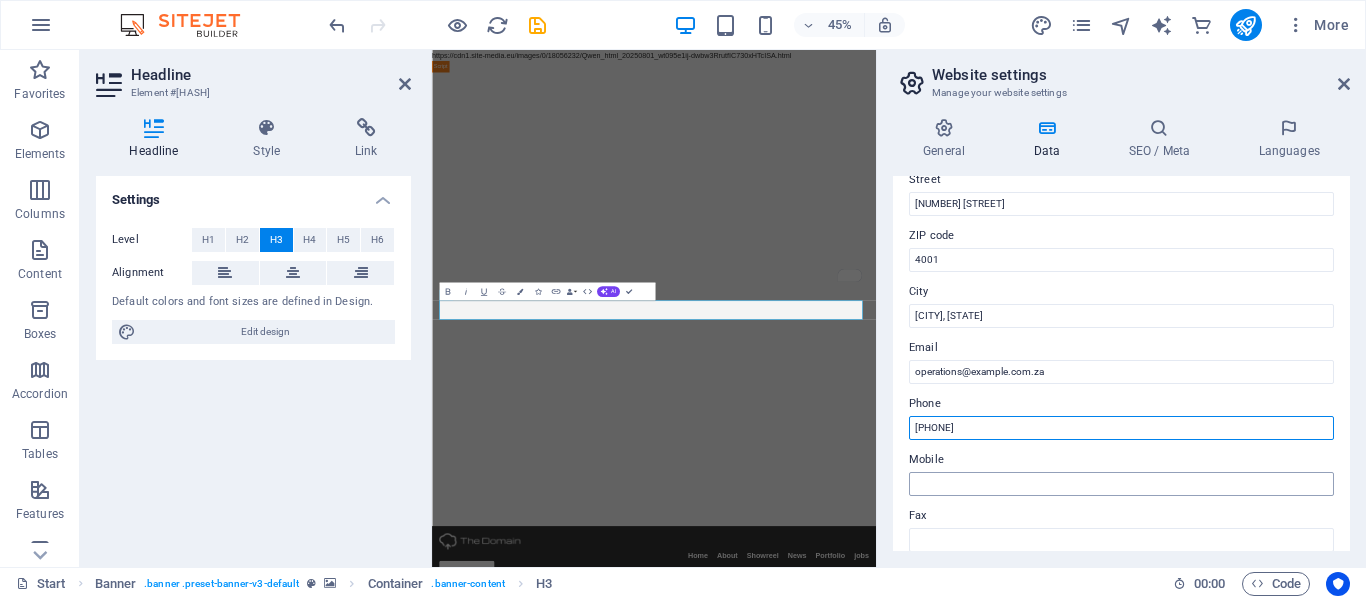 type on "[PHONE]" 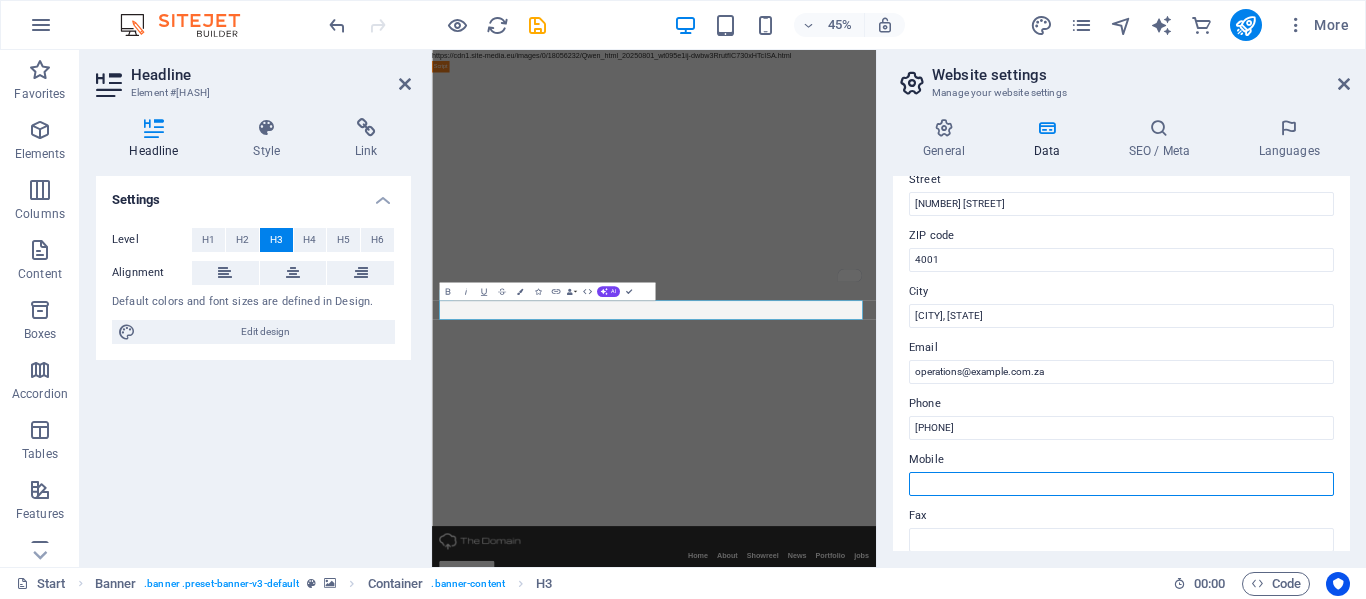 click on "Mobile" at bounding box center (1121, 484) 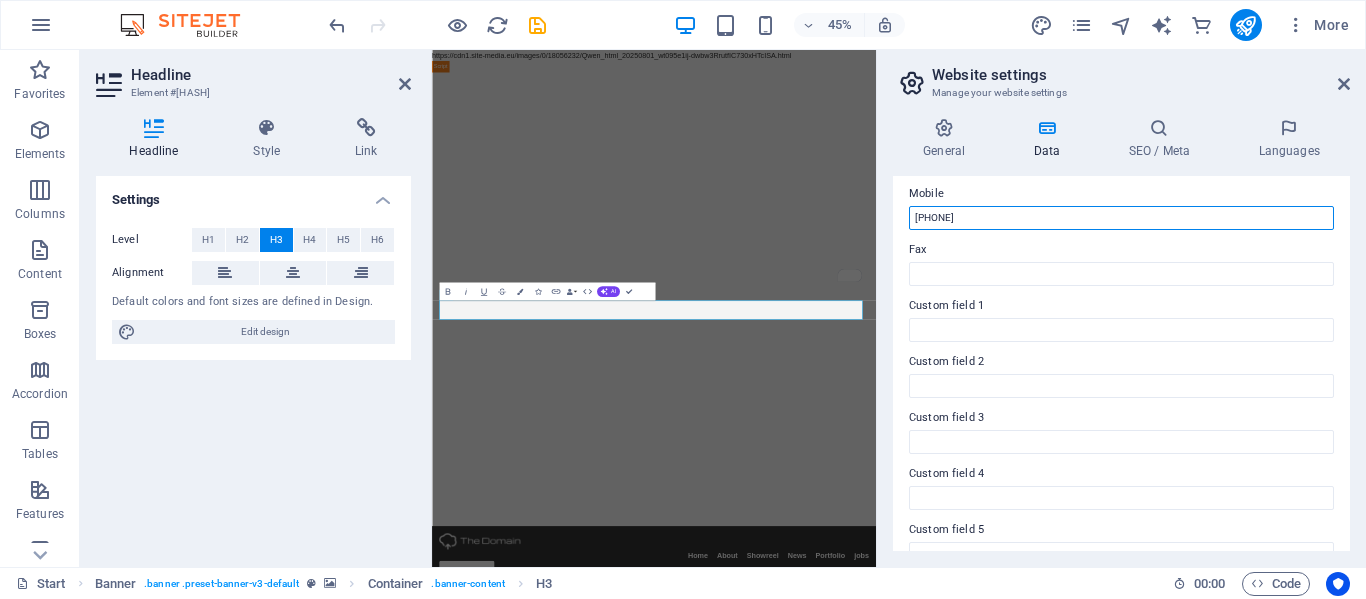 scroll, scrollTop: 586, scrollLeft: 0, axis: vertical 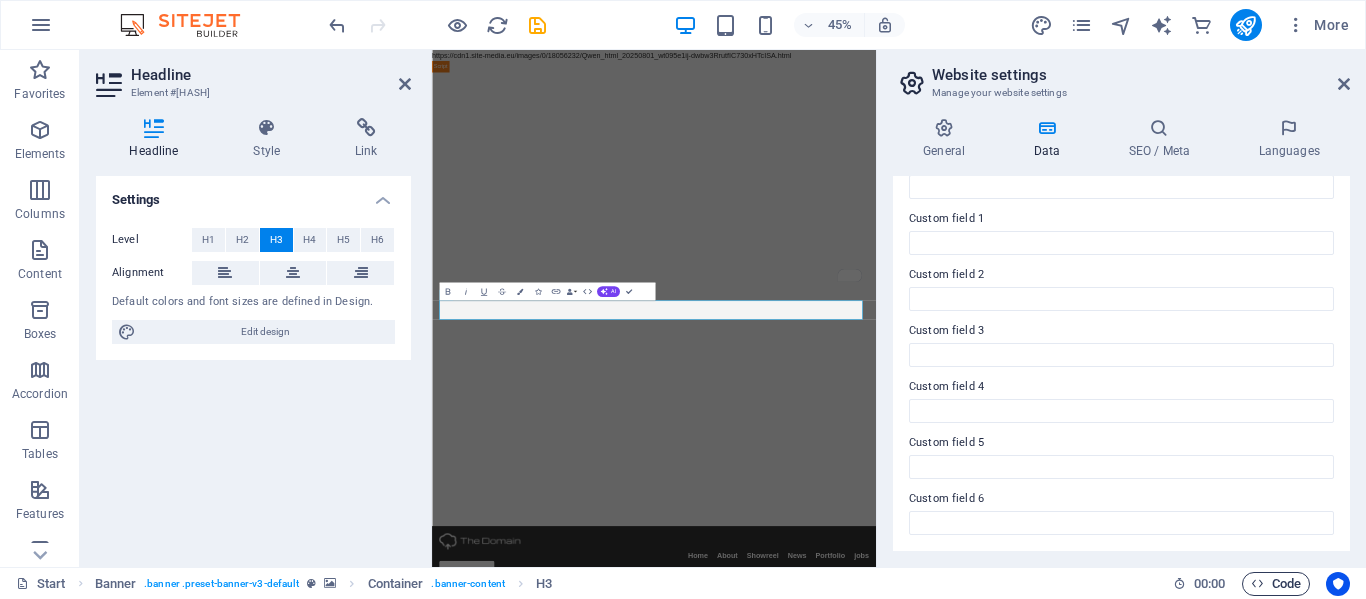 type on "[PHONE]" 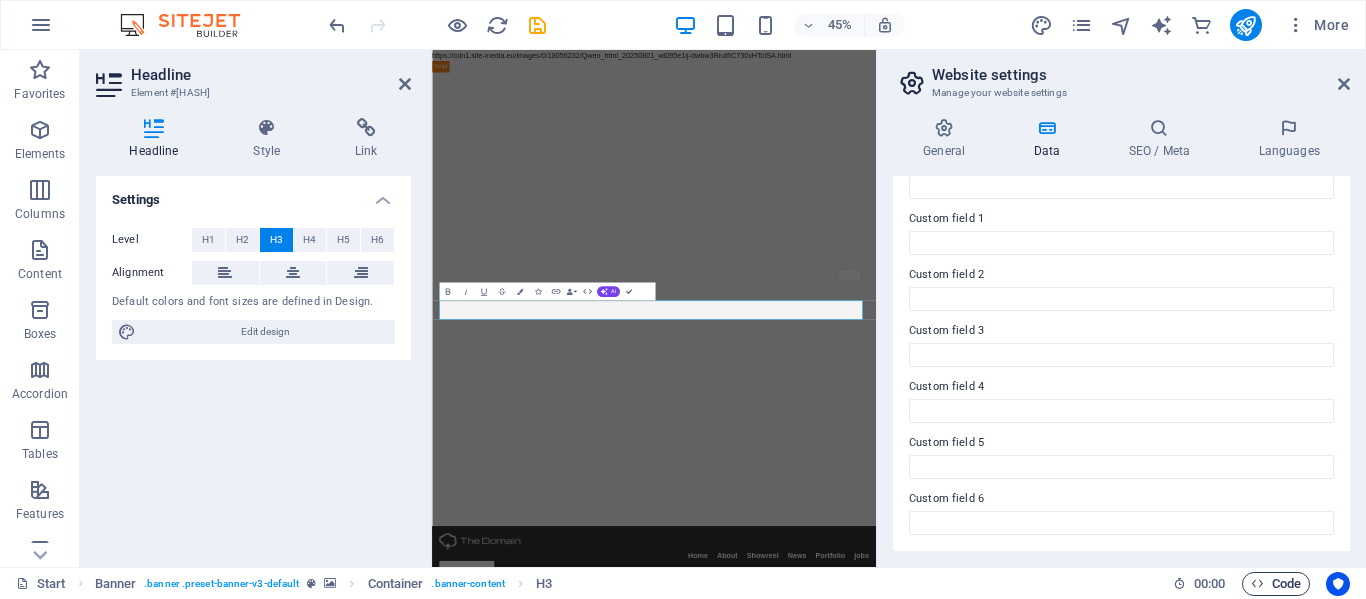 click on "Code" at bounding box center [1276, 584] 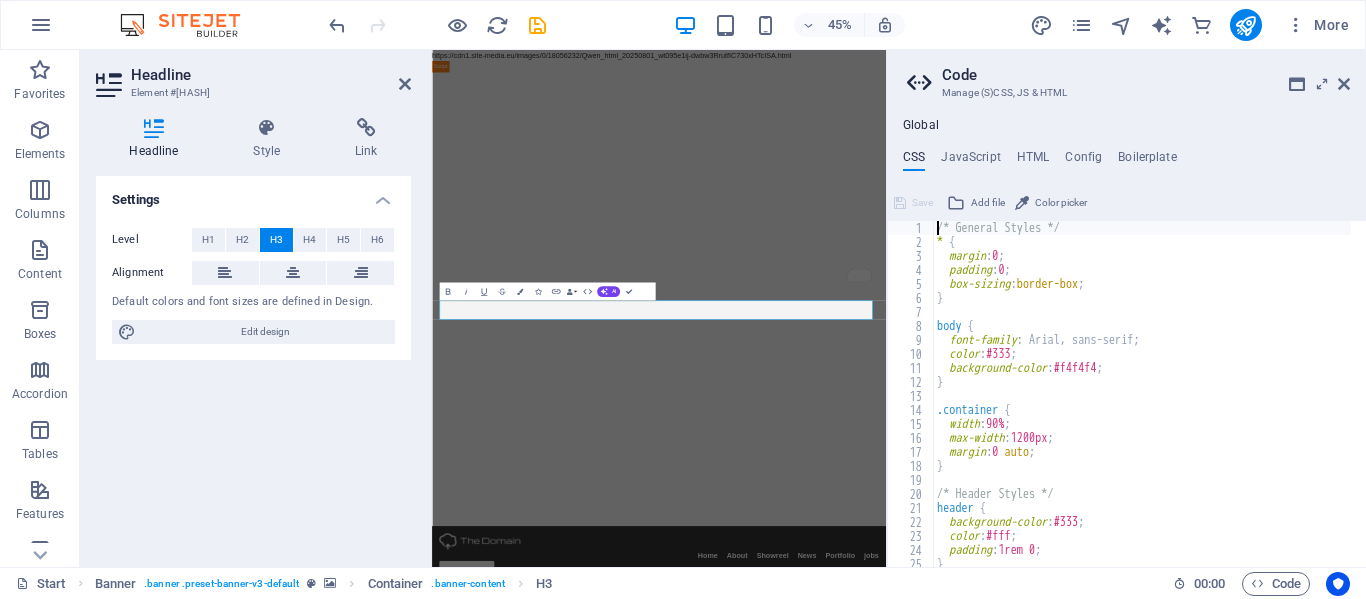 scroll, scrollTop: 0, scrollLeft: 0, axis: both 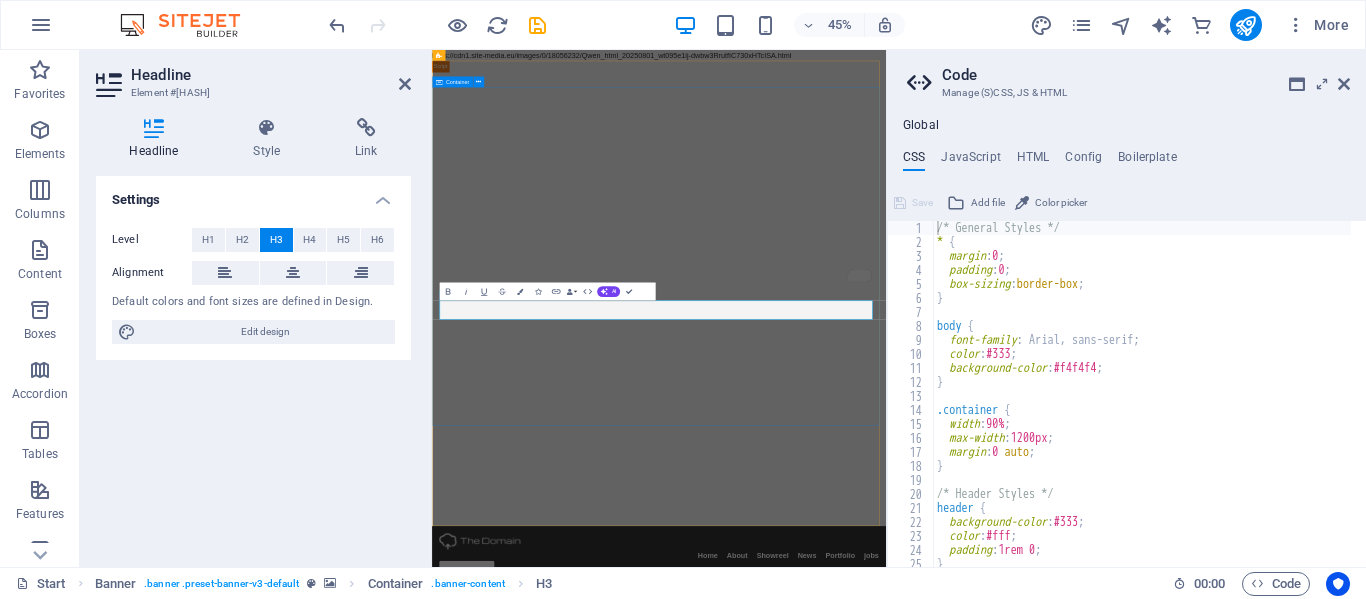 click on "example.co.za Group Pty(Ltd) "Uniting Vision, Values, and Growth." Uniting Vision, Values, and Growth."" at bounding box center (936, 1522) 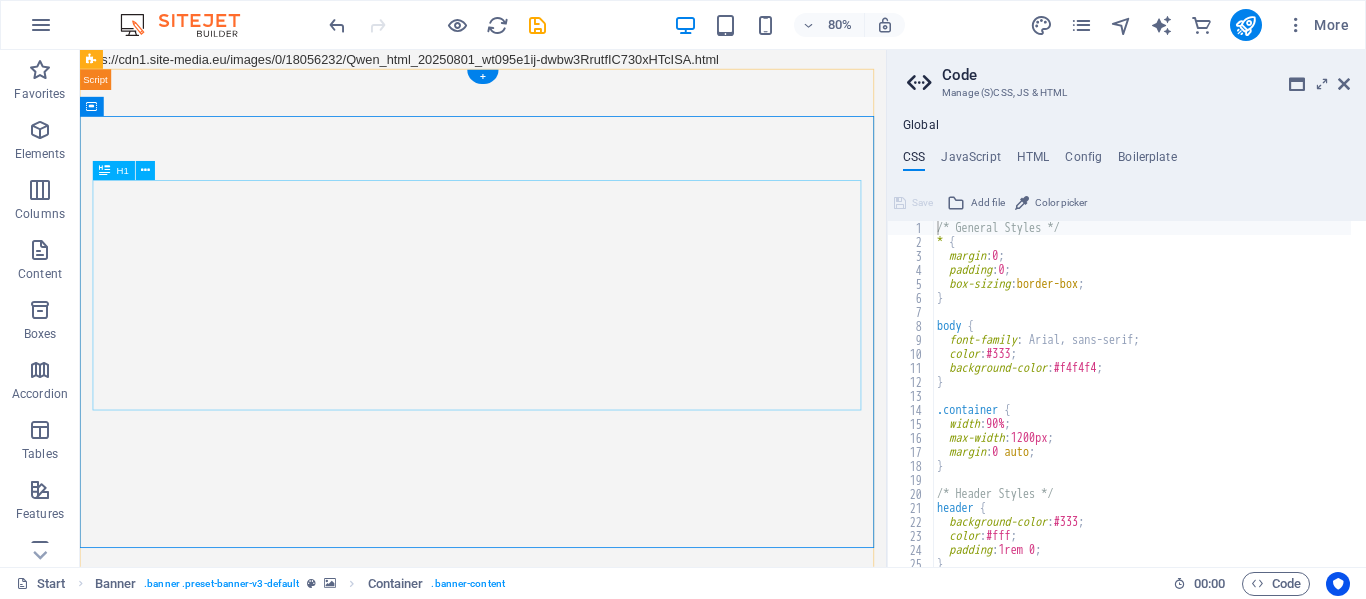 click on "example.co.za Group Pty(Ltd)" at bounding box center (584, 1264) 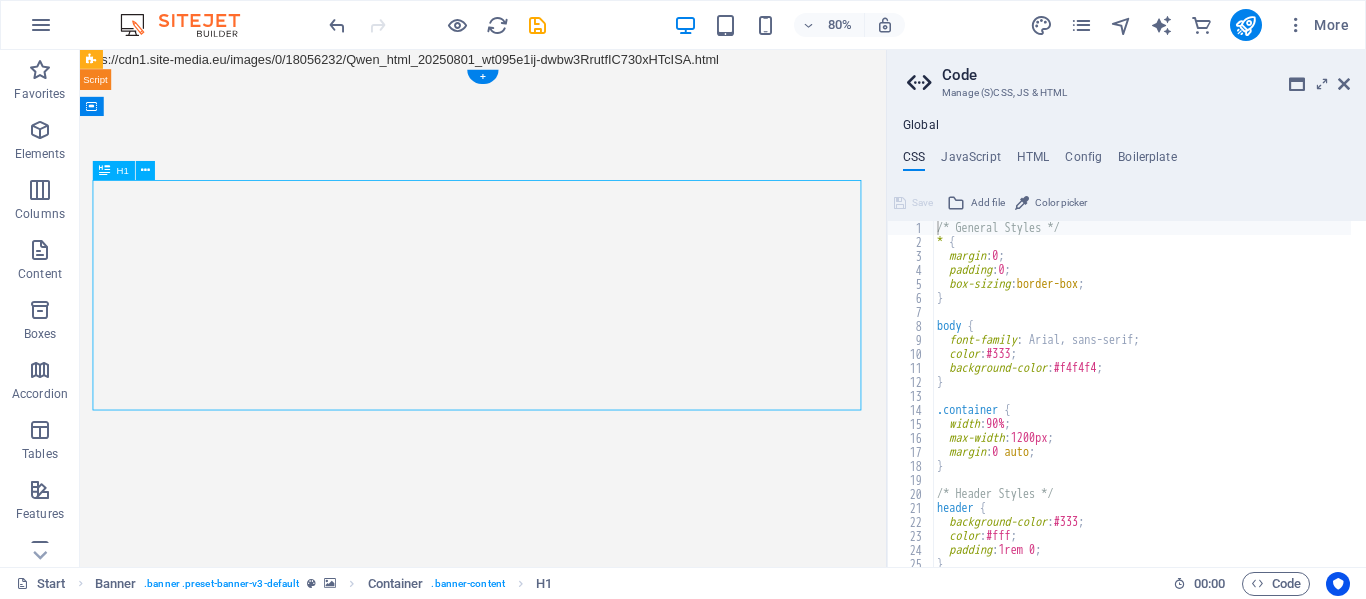 click on "example.co.za Group Pty(Ltd)" at bounding box center [584, 1264] 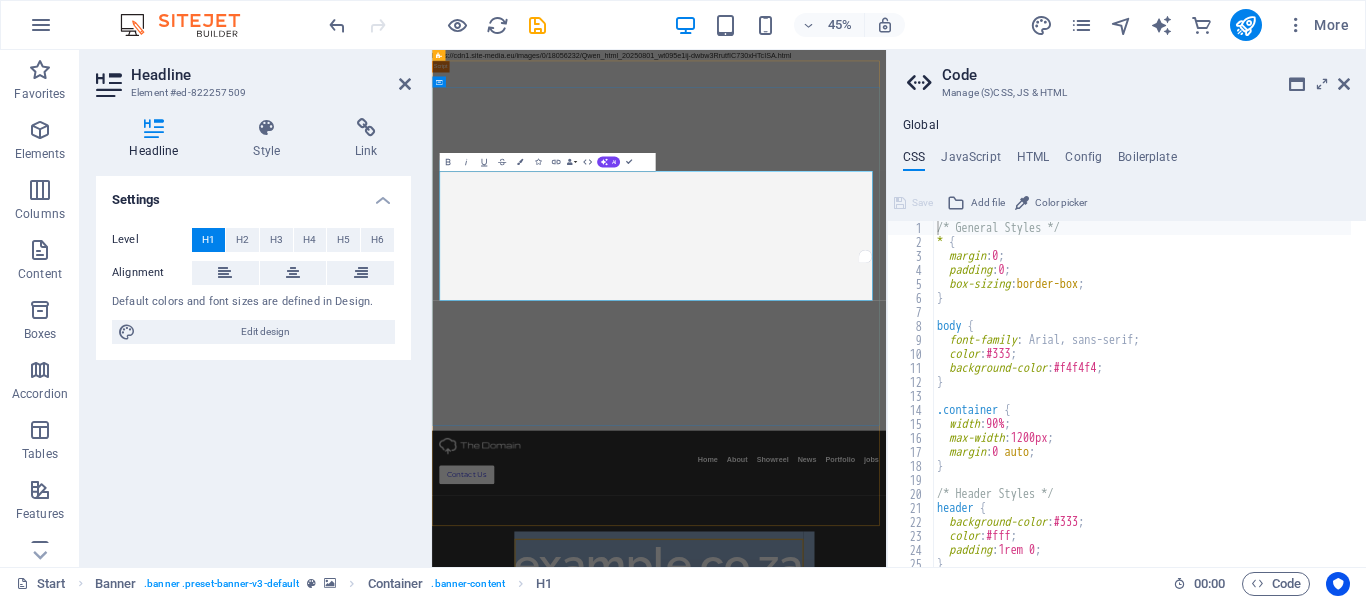click on "example.co.za" at bounding box center (936, 1192) 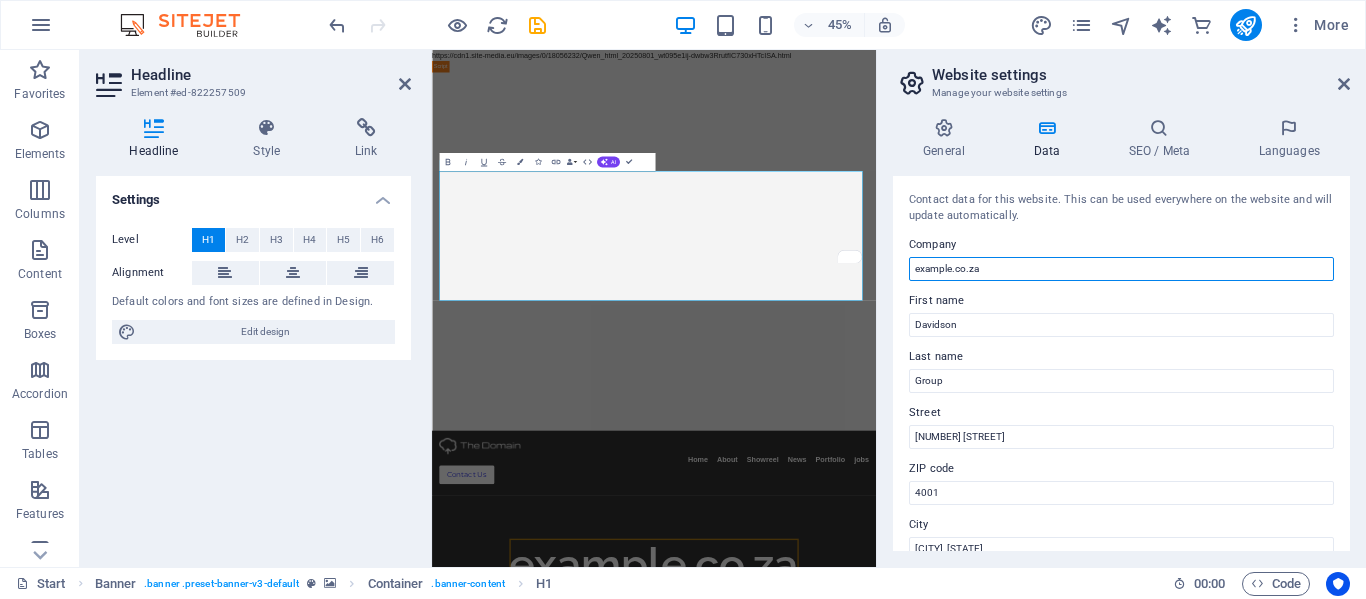 click on "example.co.za" at bounding box center [1121, 269] 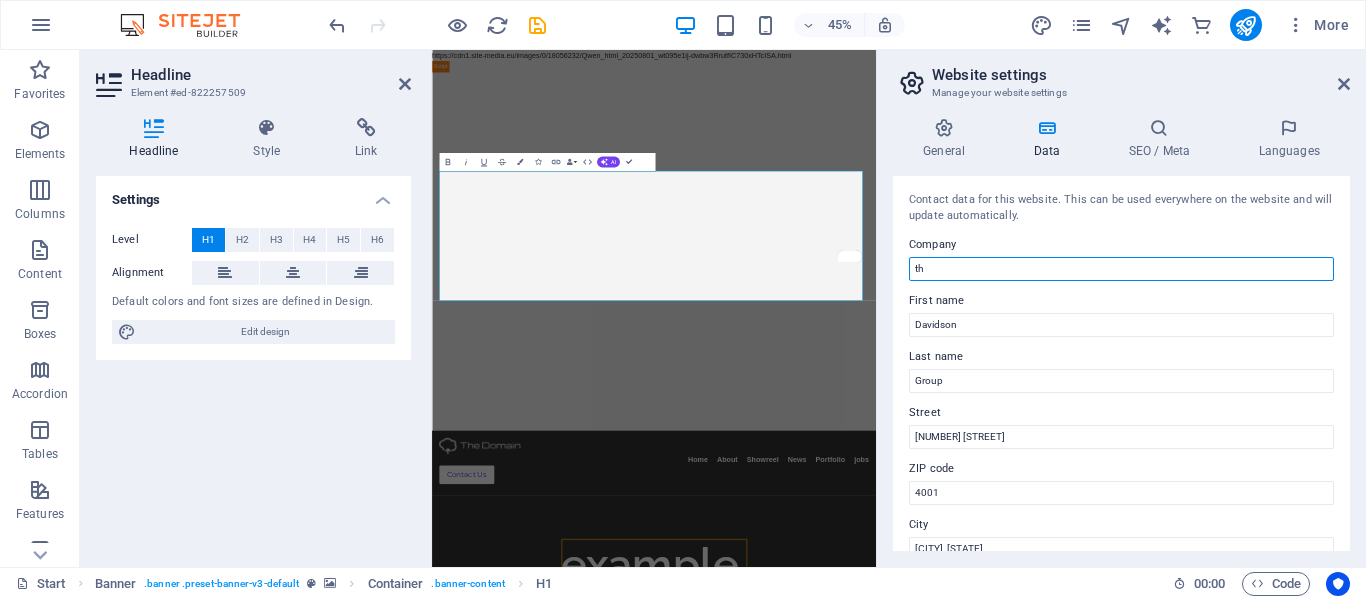 type on "t" 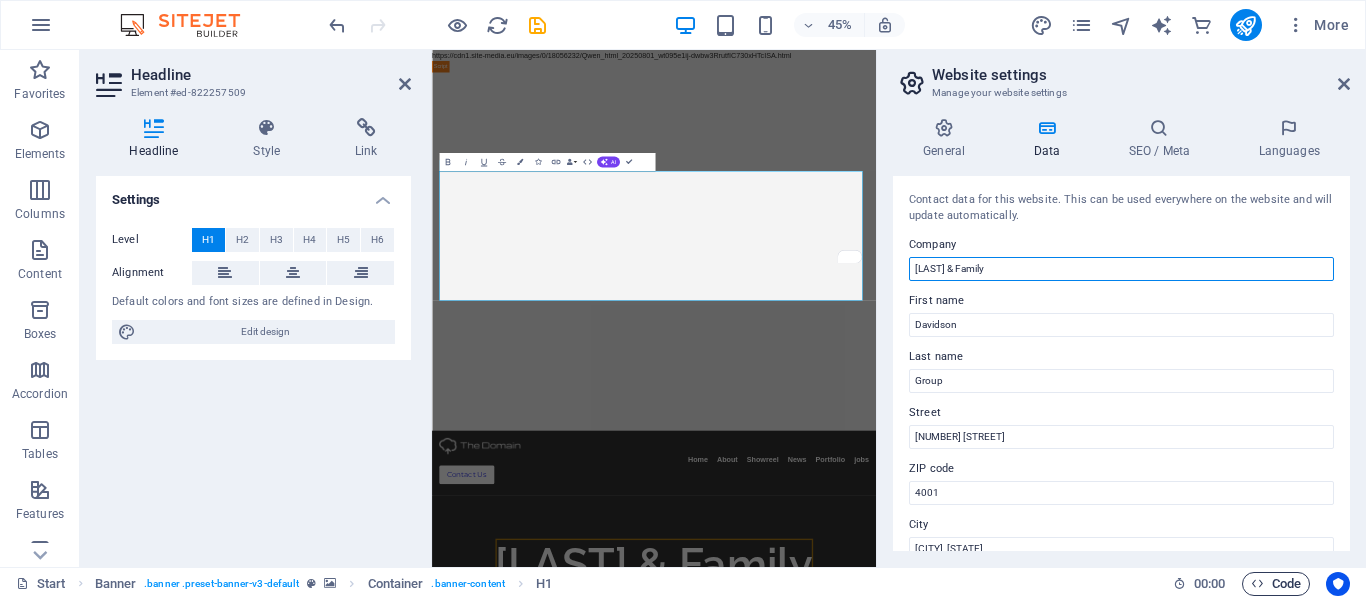 type on "[LAST] & Family" 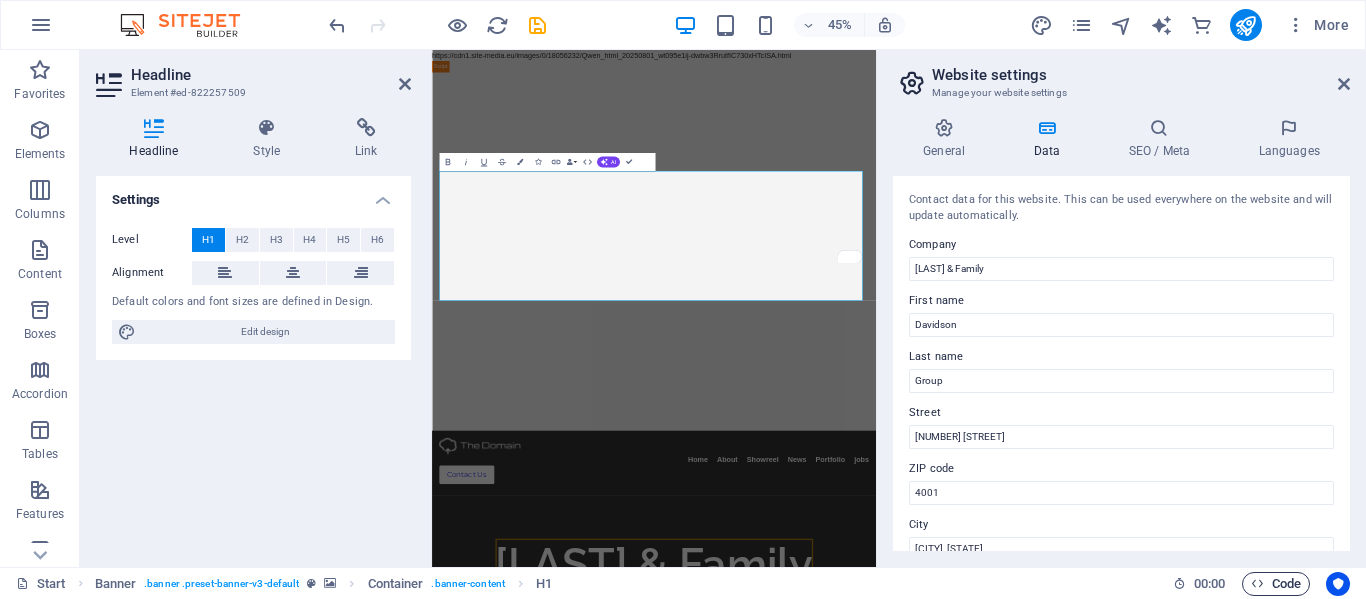 click on "Code" at bounding box center (1276, 584) 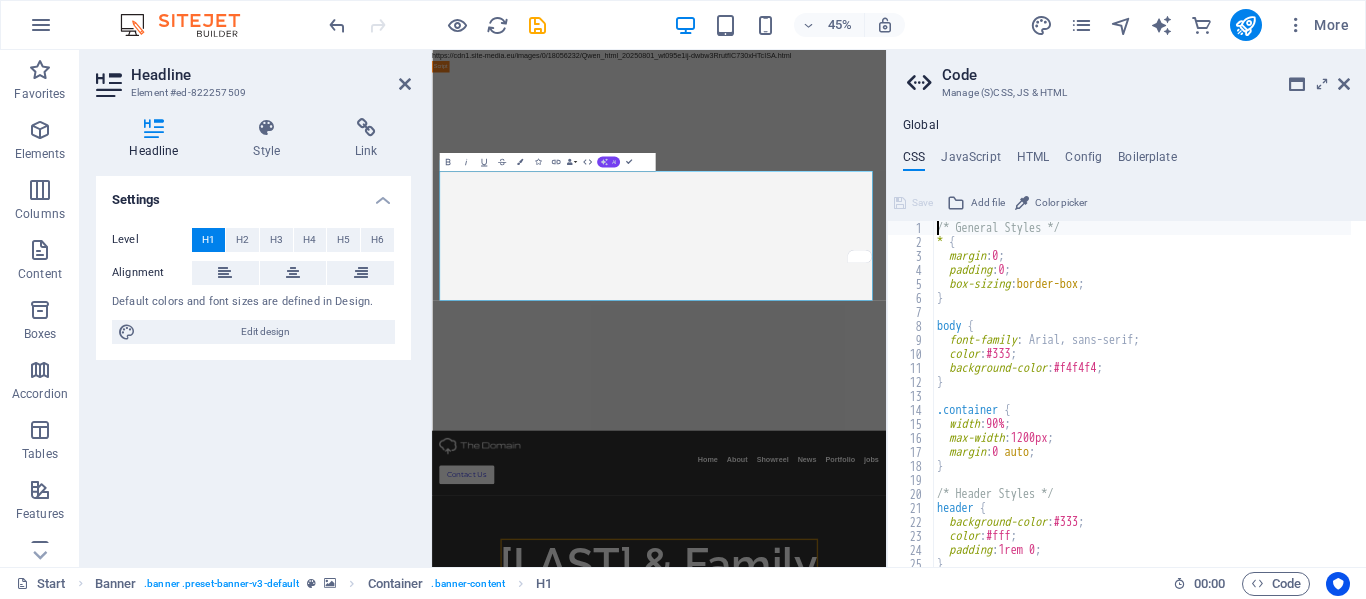 click 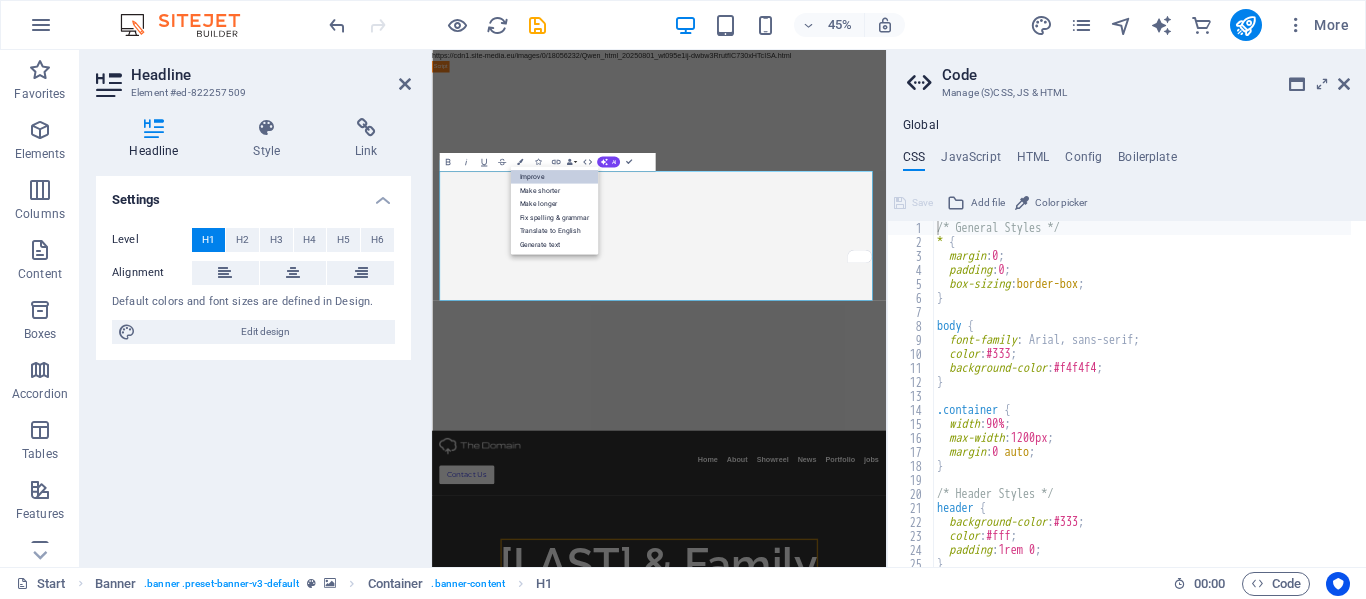 click on "Improve" at bounding box center [554, 177] 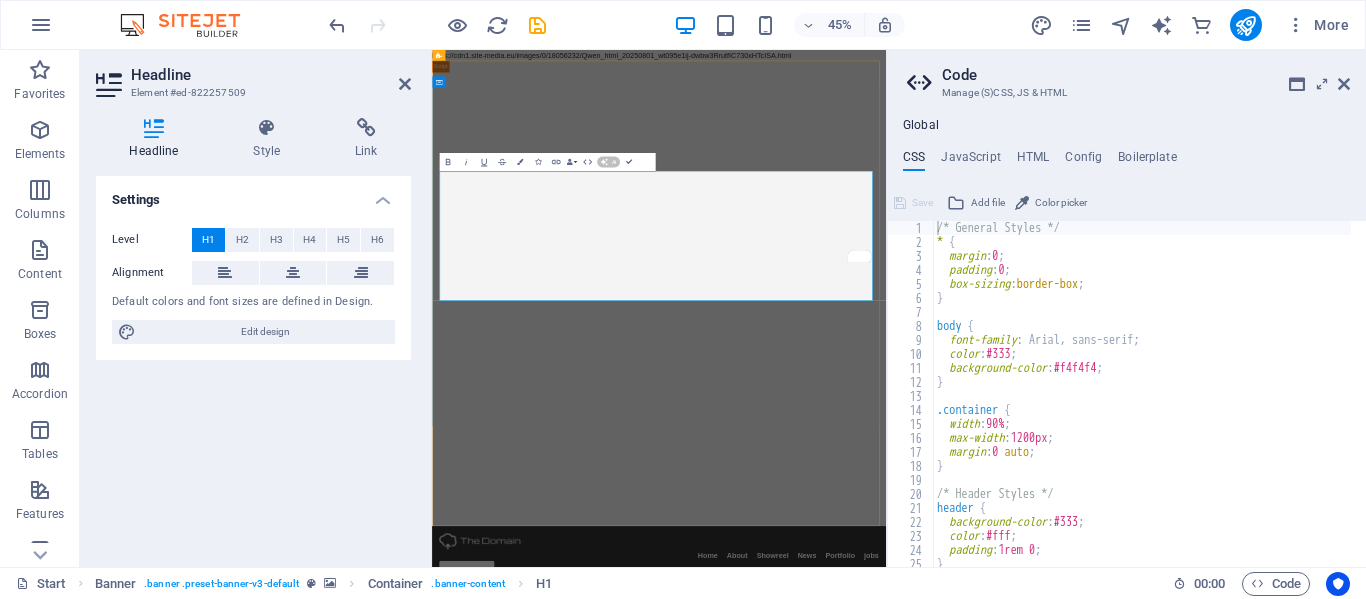 type 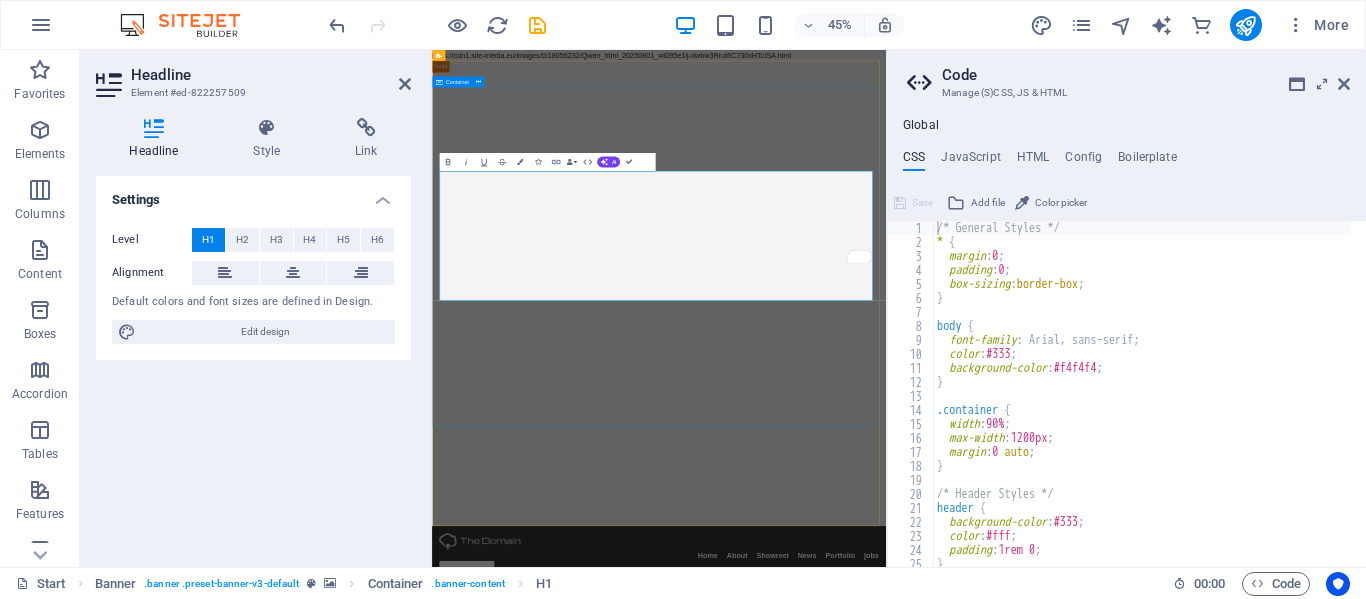 click on "[LAST] & Family Group Pty Ltd "Uniting Vision, Values, and Growth."" at bounding box center [936, 1522] 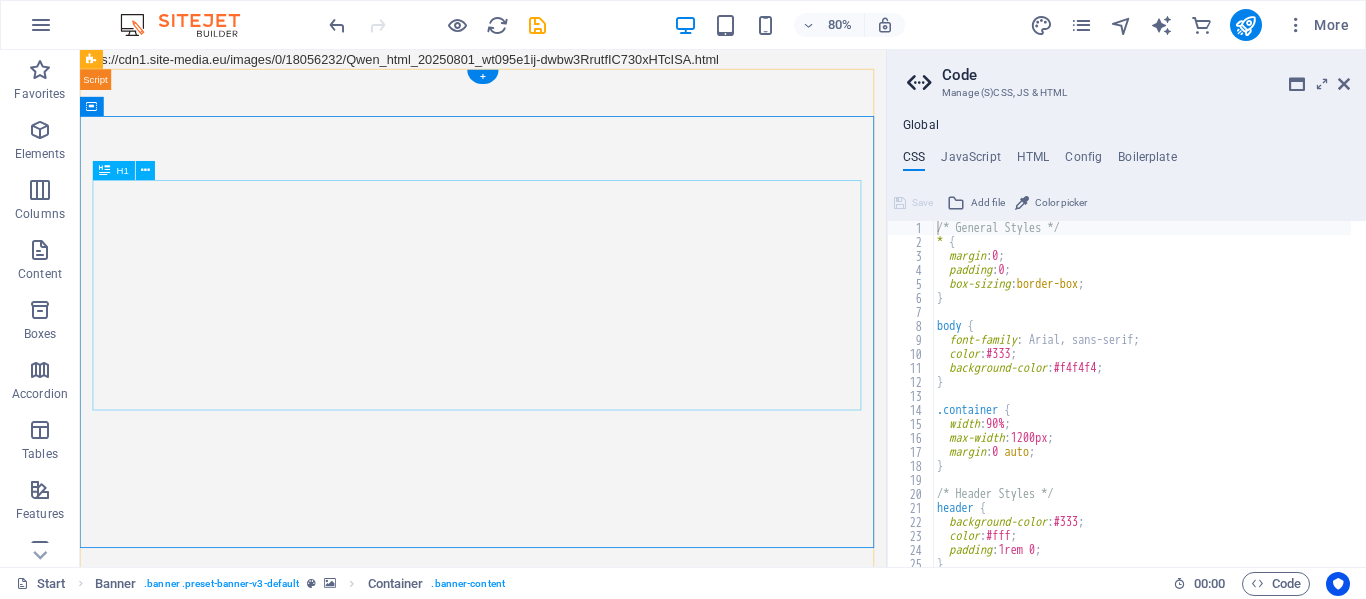 click on "[LAST] & Family Group Pty Ltd" at bounding box center (584, 1264) 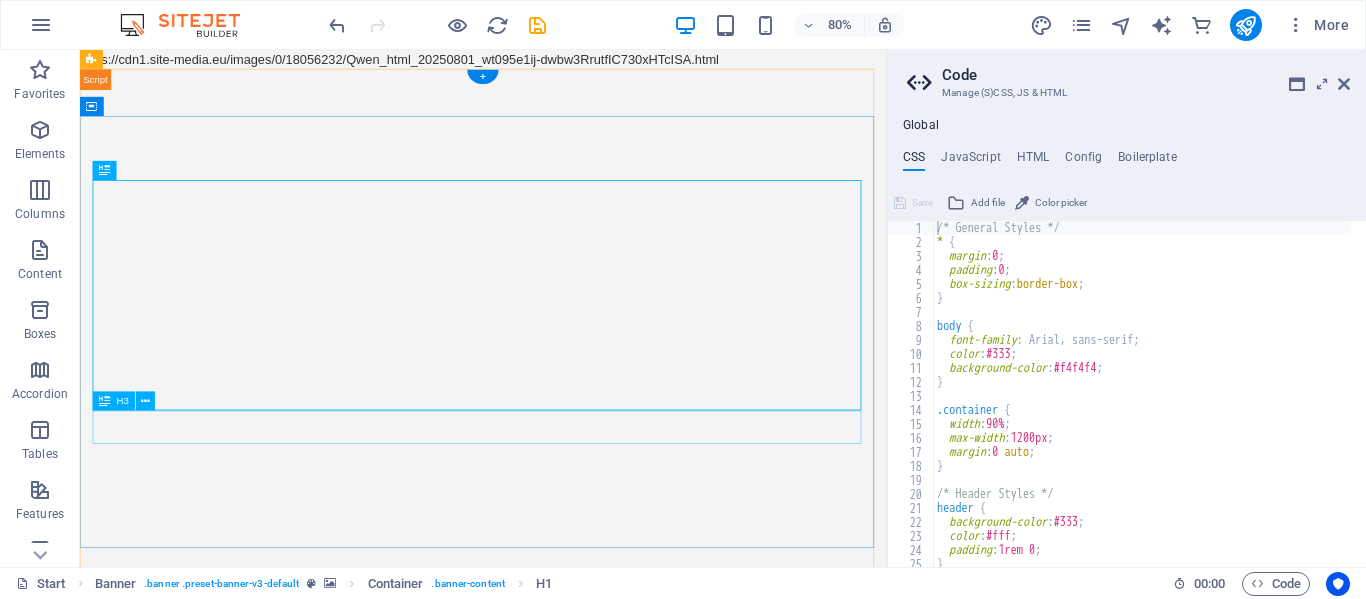 click on ""[PHRASE]"" at bounding box center (584, 1429) 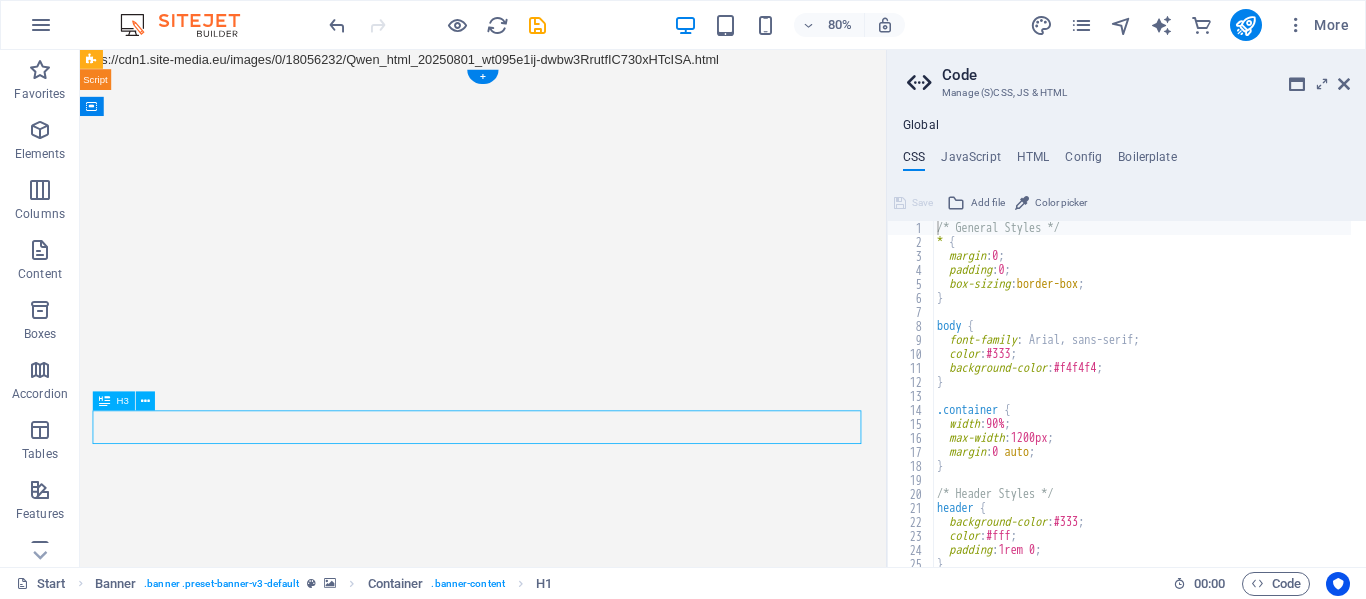 click on ""[PHRASE]"" at bounding box center (584, 1429) 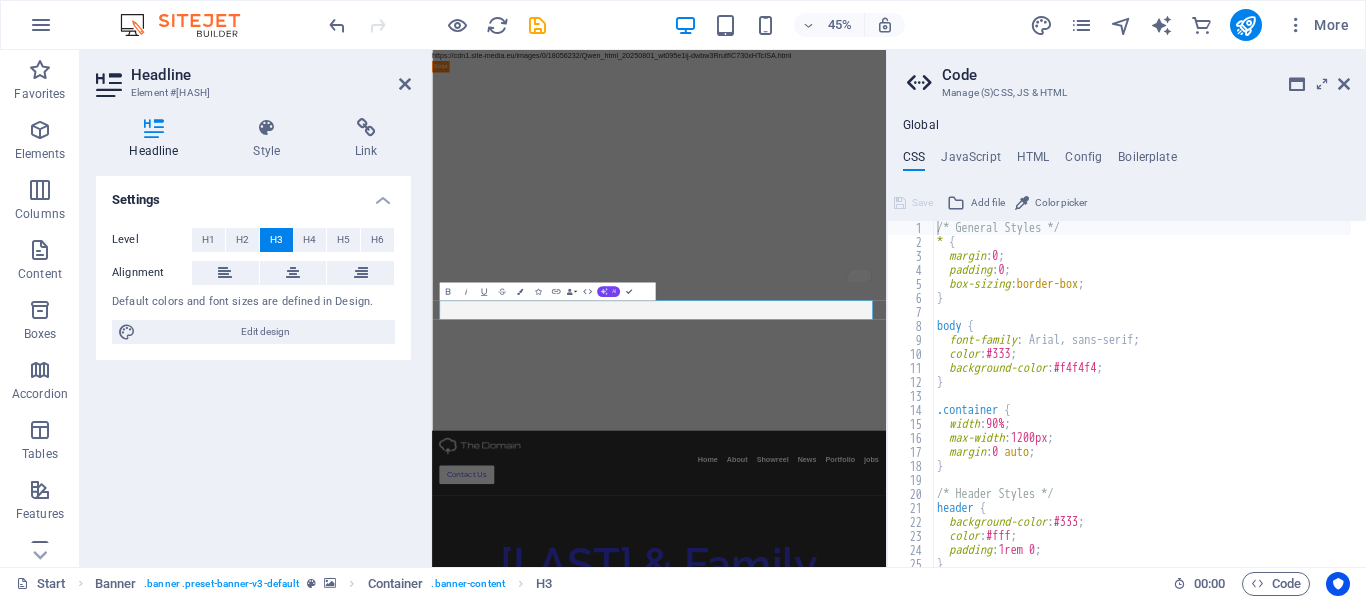 click 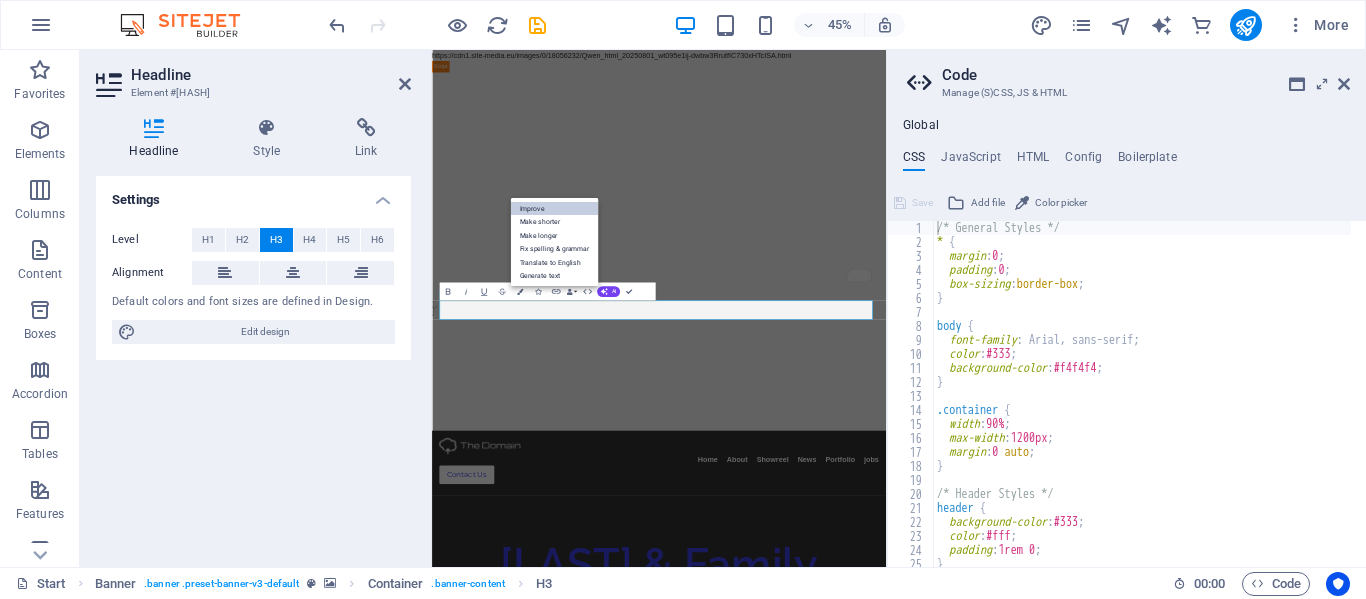 click on "Improve" at bounding box center [554, 209] 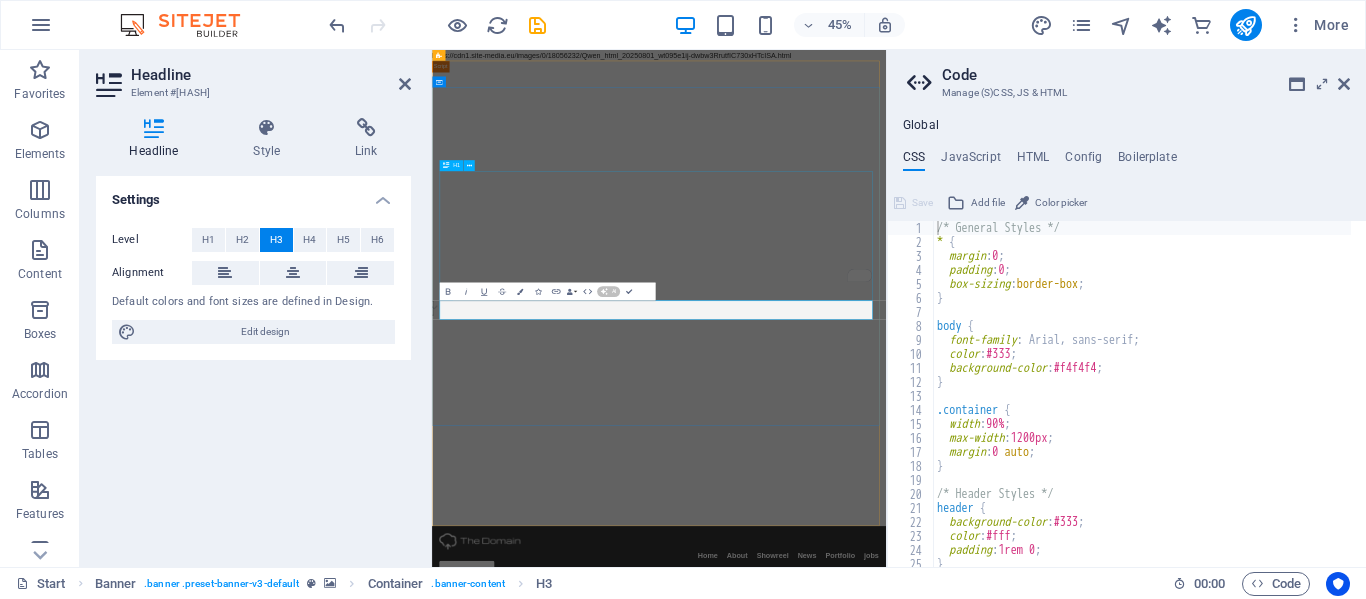 type 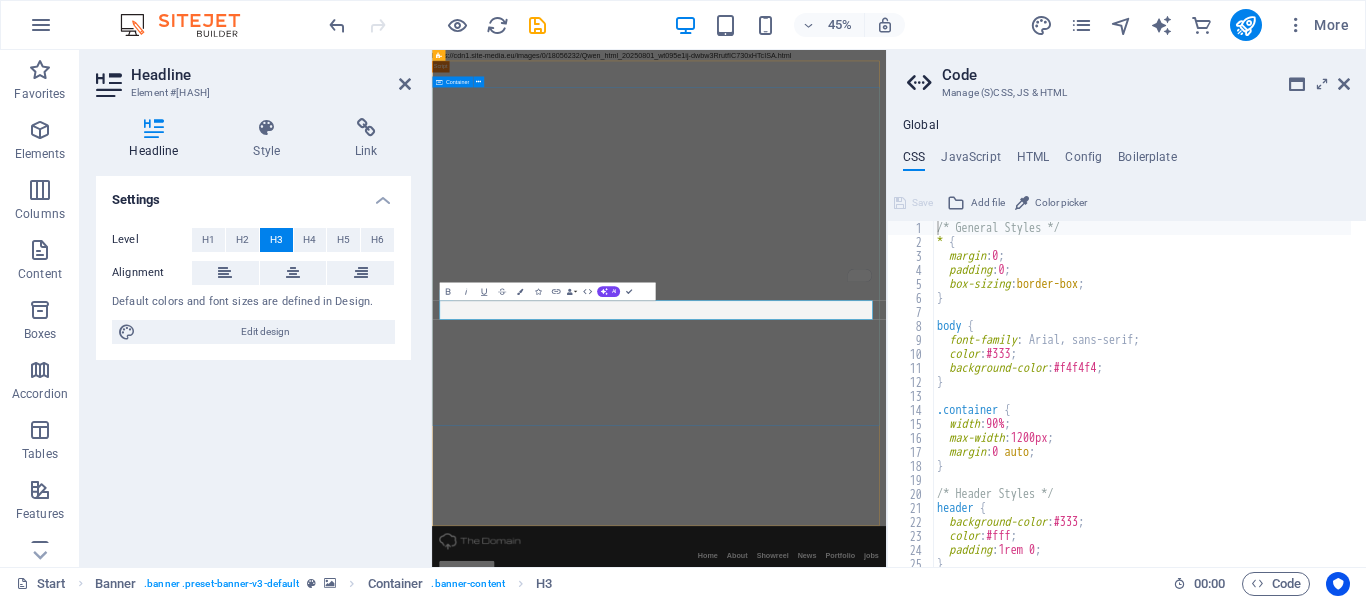click on "[LAST] & Family Group Pty Ltd "Harmonizing Vision, Values, and Growth."" at bounding box center [936, 1522] 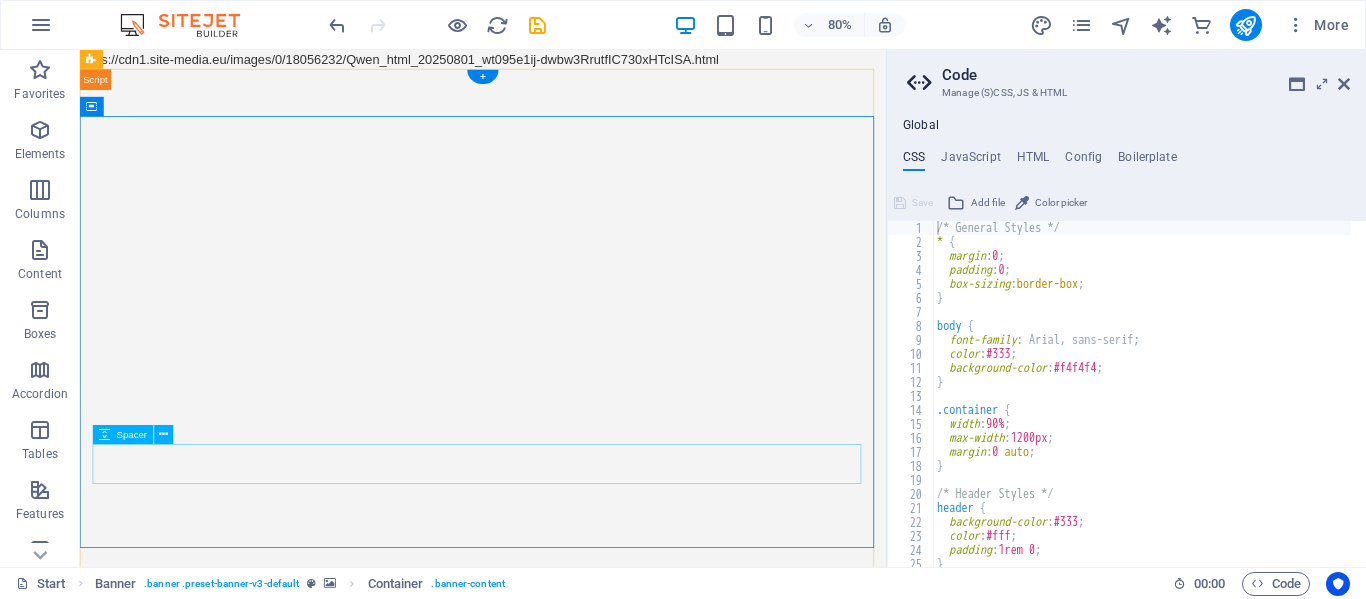 click at bounding box center [584, 1475] 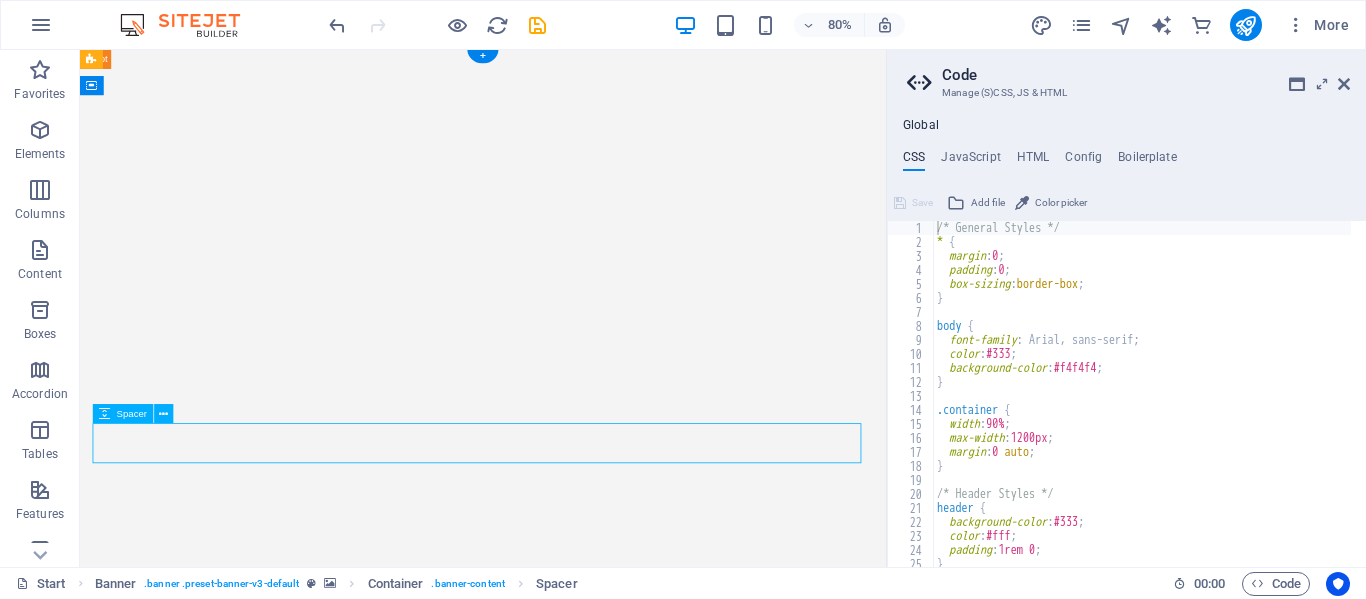 scroll, scrollTop: 31, scrollLeft: 0, axis: vertical 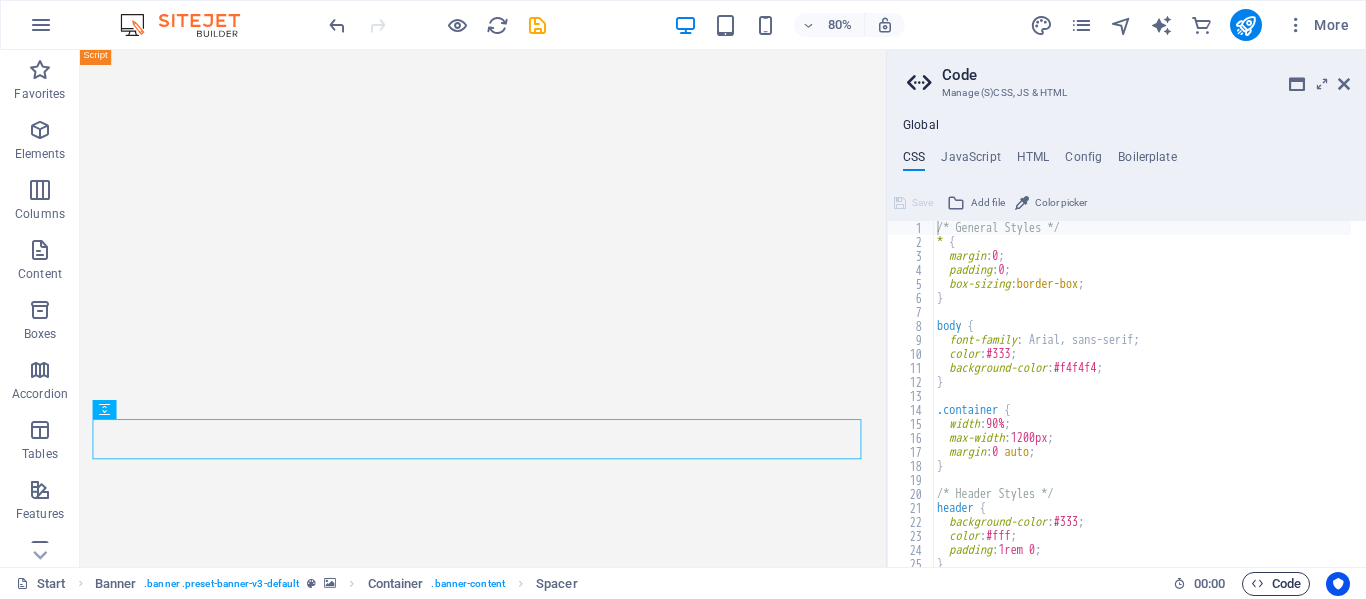 click on "Code" at bounding box center [1276, 584] 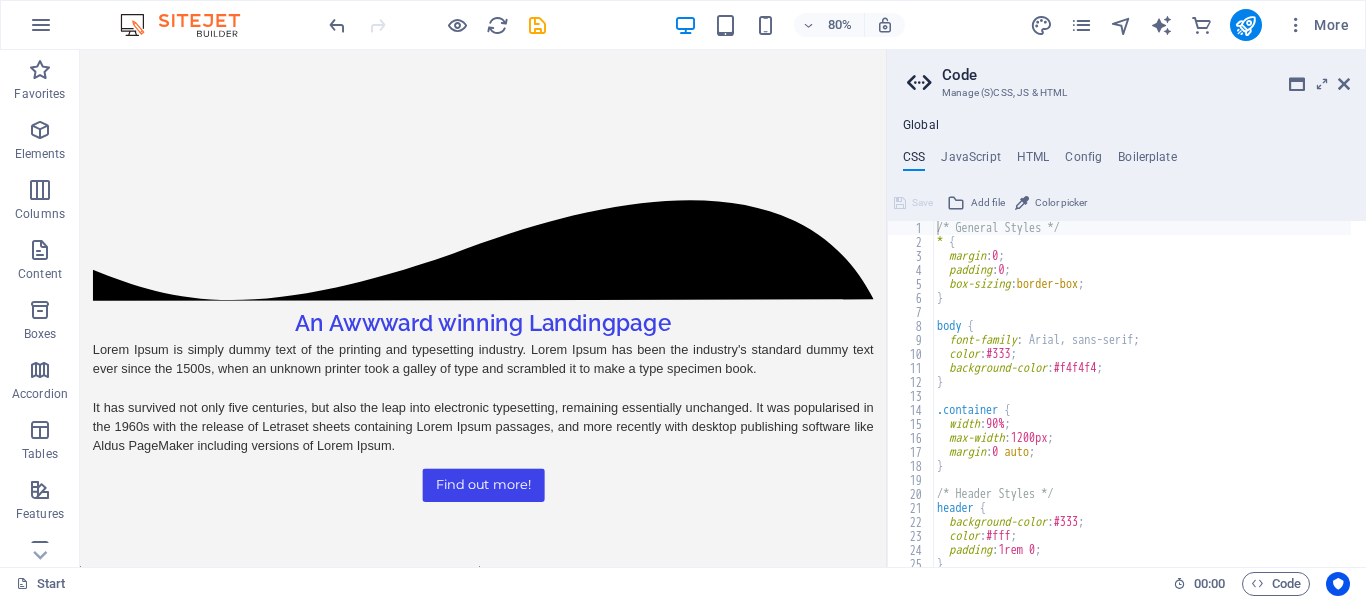 scroll, scrollTop: 24779, scrollLeft: 0, axis: vertical 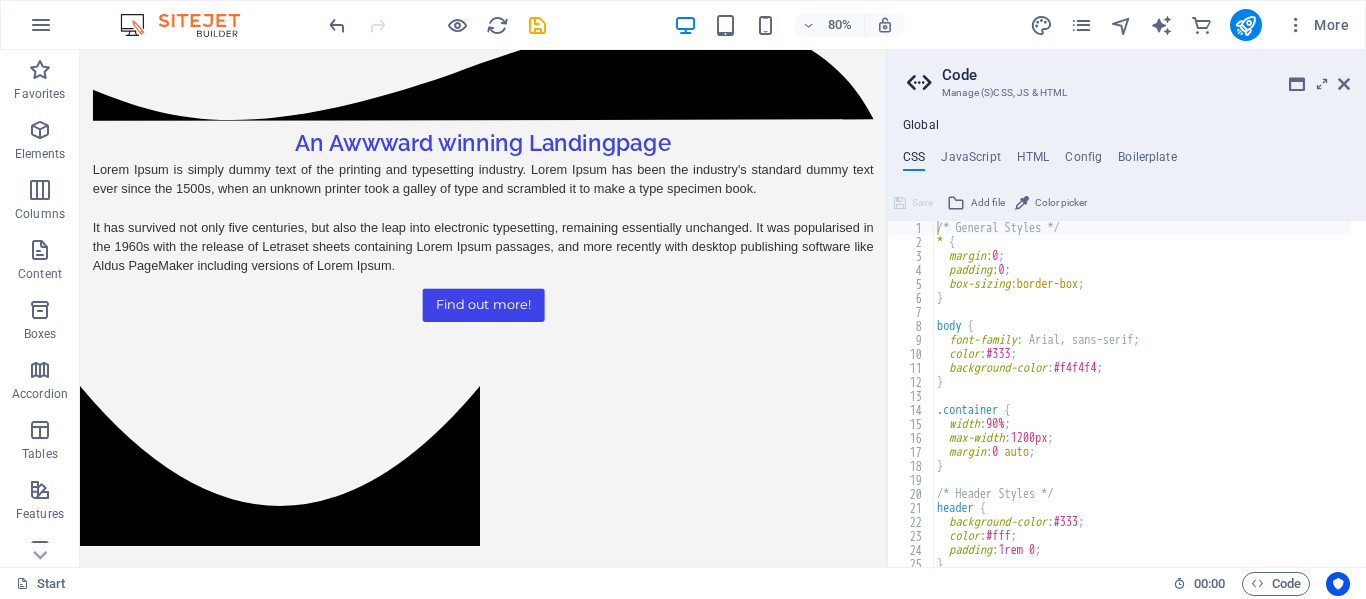 click on "Contact Us" at bounding box center (583, 28208) 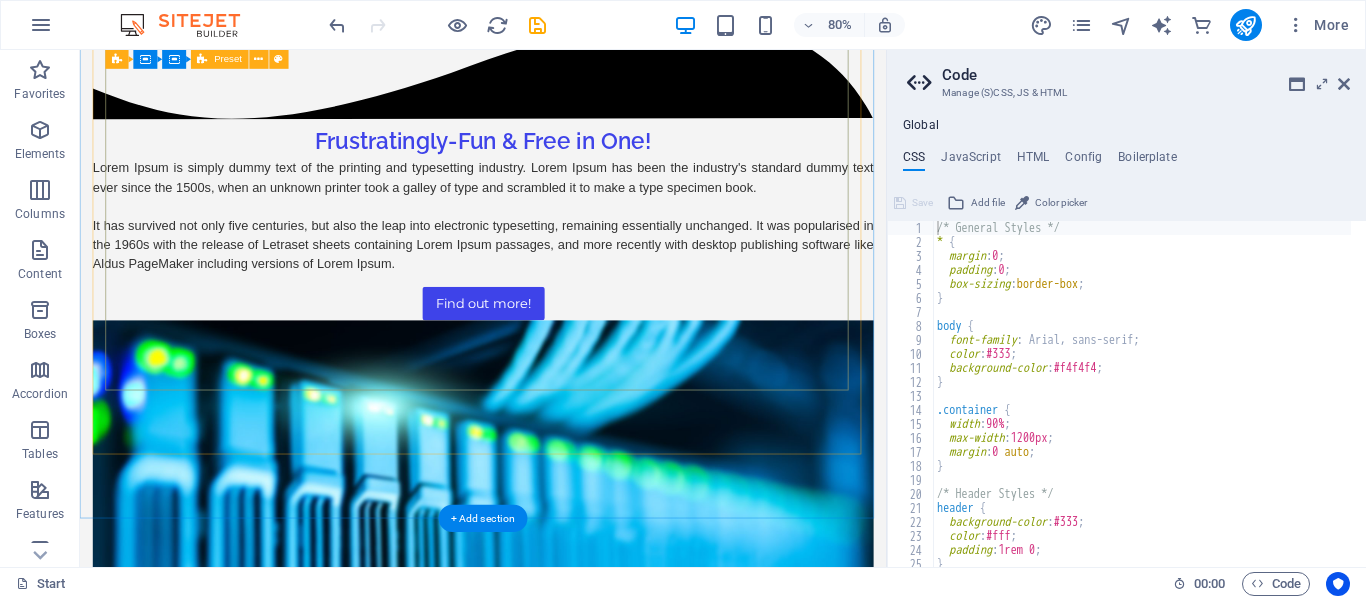 scroll, scrollTop: 21843, scrollLeft: 0, axis: vertical 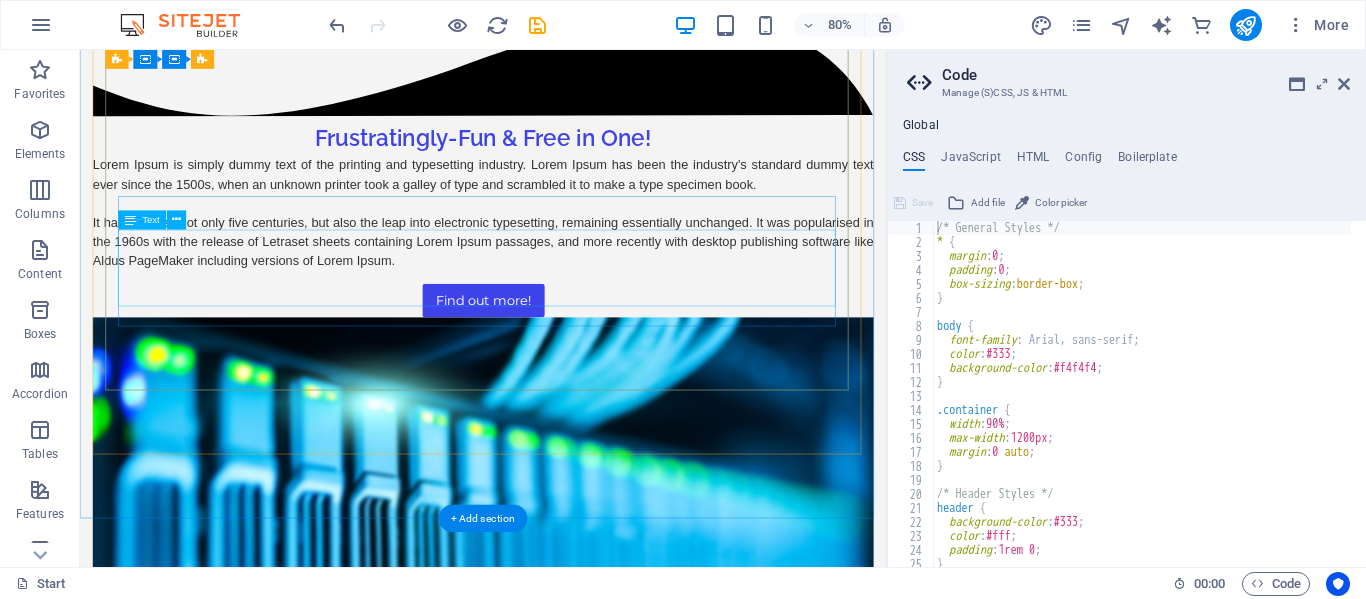 click on "Lorem ipsum dolor sit amet, consectetur adipisicing elit. Maiores ipsum repellat minus nihil. Labore, delectus, nam dignissimos ea repudiandae minima voluptatum magni pariatur possimus quia accusamus harum facilis corporis animi nisi. Enim, pariatur, impedit quia repellat harum ipsam laboriosam voluptas dicta illum nisi obcaecati reprehenderit quis placeat recusandae tenetur aperiam." at bounding box center [584, 21307] 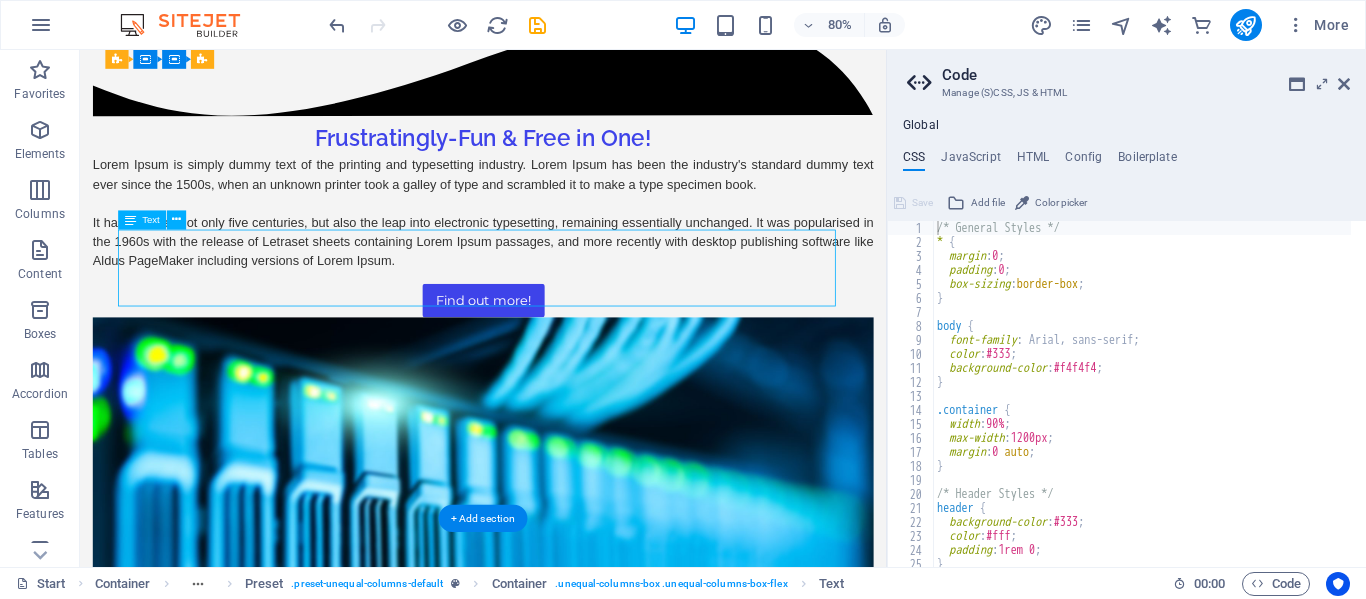 click on "Lorem ipsum dolor sit amet, consectetur adipisicing elit. Maiores ipsum repellat minus nihil. Labore, delectus, nam dignissimos ea repudiandae minima voluptatum magni pariatur possimus quia accusamus harum facilis corporis animi nisi. Enim, pariatur, impedit quia repellat harum ipsam laboriosam voluptas dicta illum nisi obcaecati reprehenderit quis placeat recusandae tenetur aperiam." at bounding box center (584, 21307) 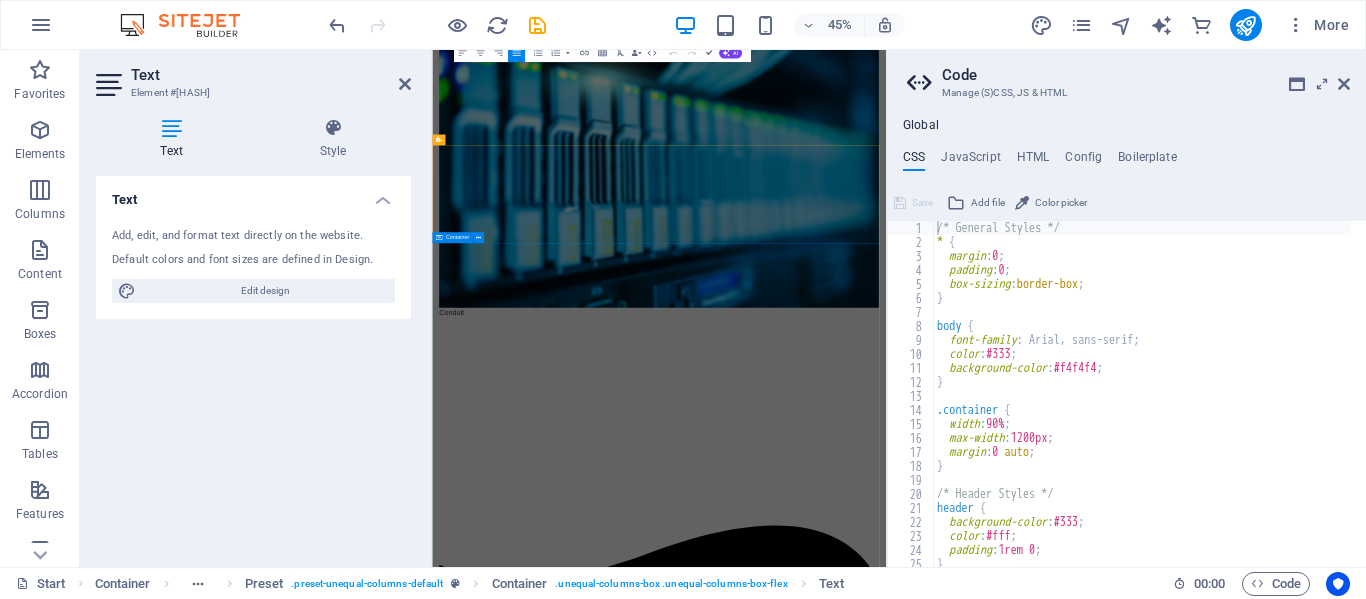 scroll, scrollTop: 22445, scrollLeft: 0, axis: vertical 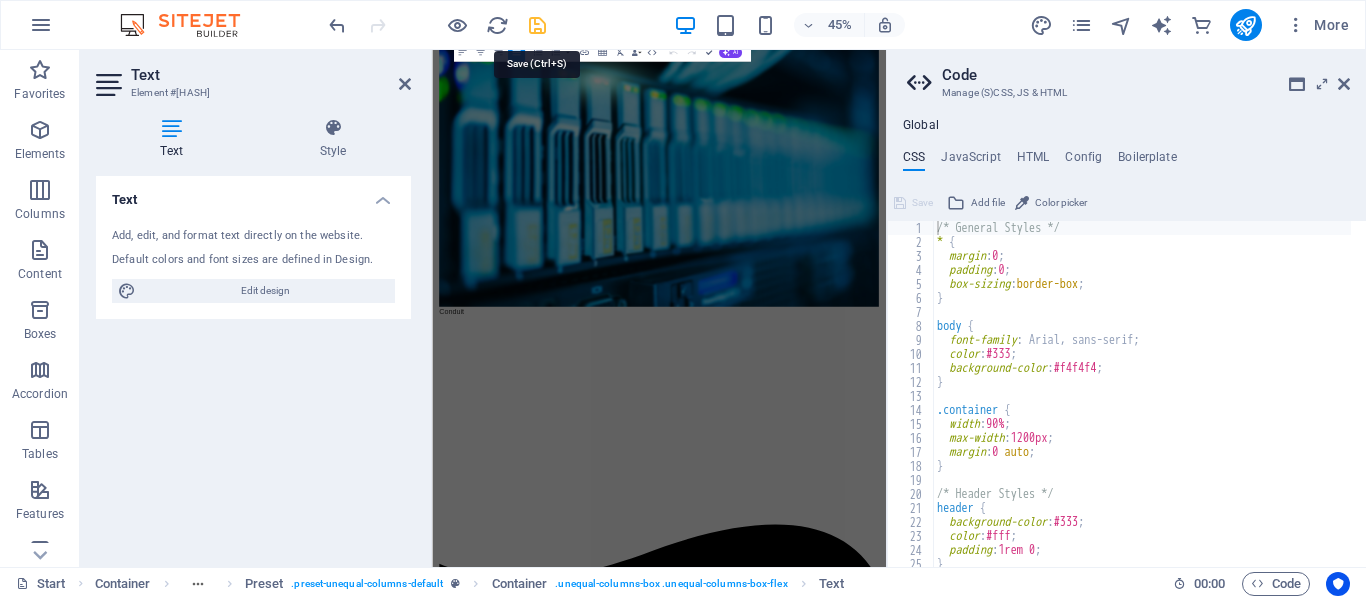 click at bounding box center [537, 25] 